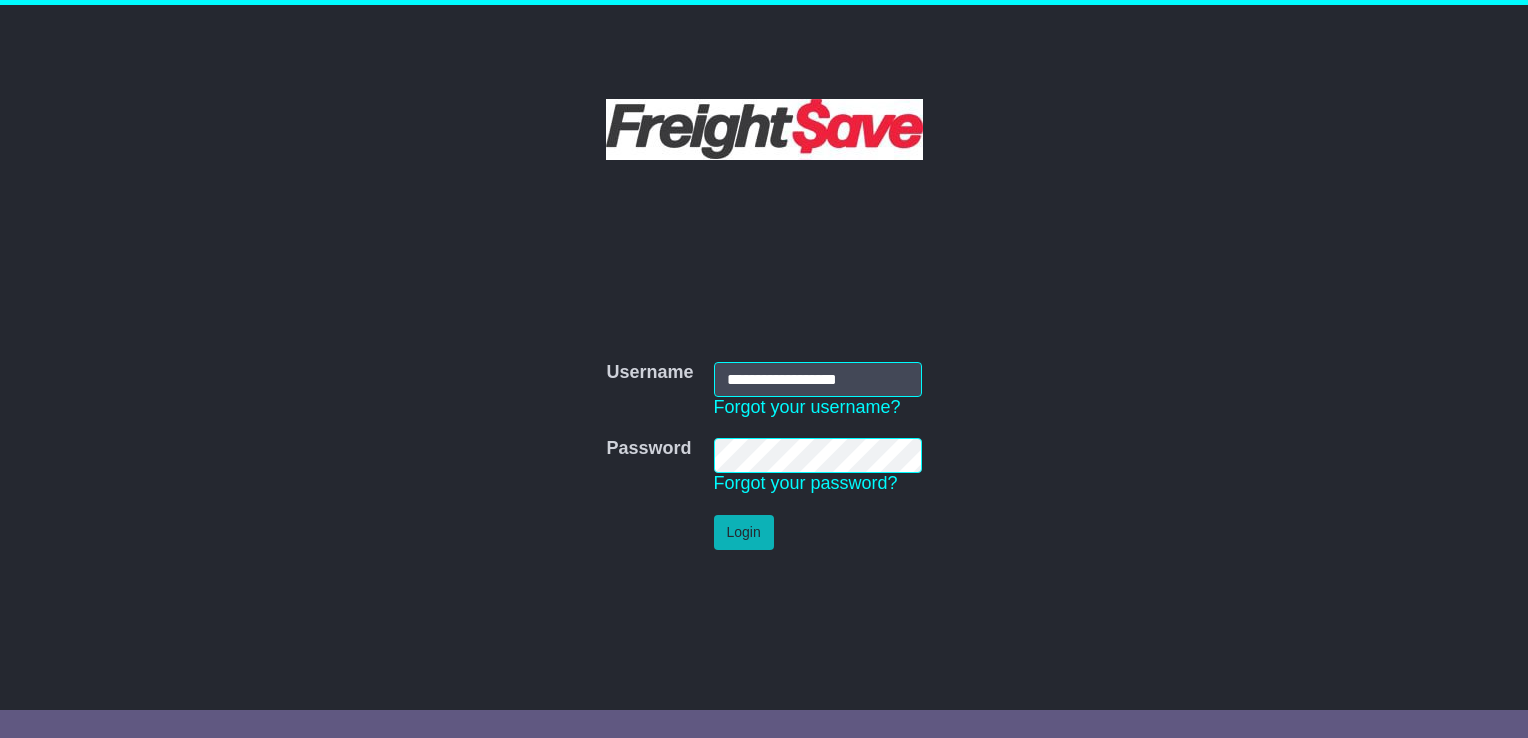 scroll, scrollTop: 0, scrollLeft: 0, axis: both 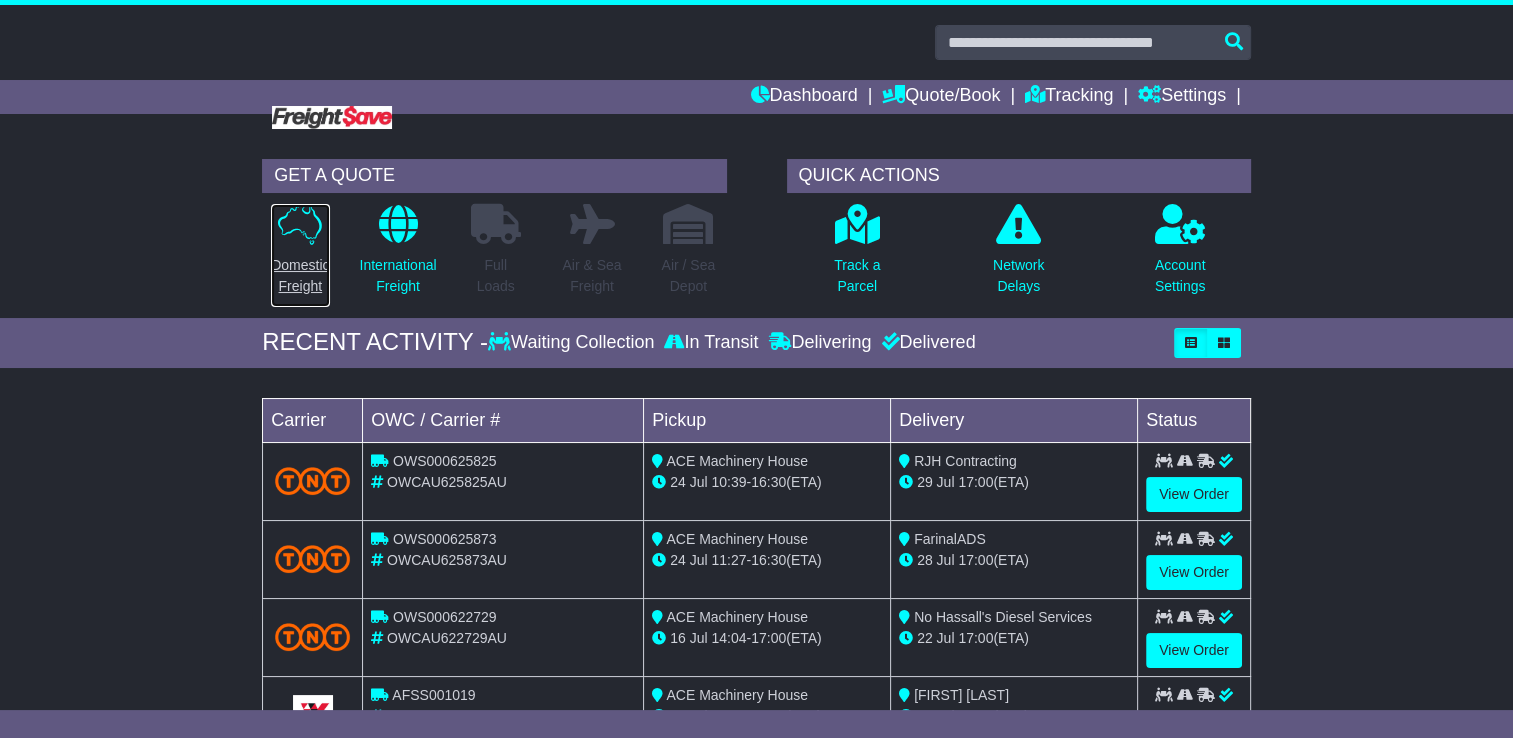 click on "Domestic Freight" at bounding box center [300, 276] 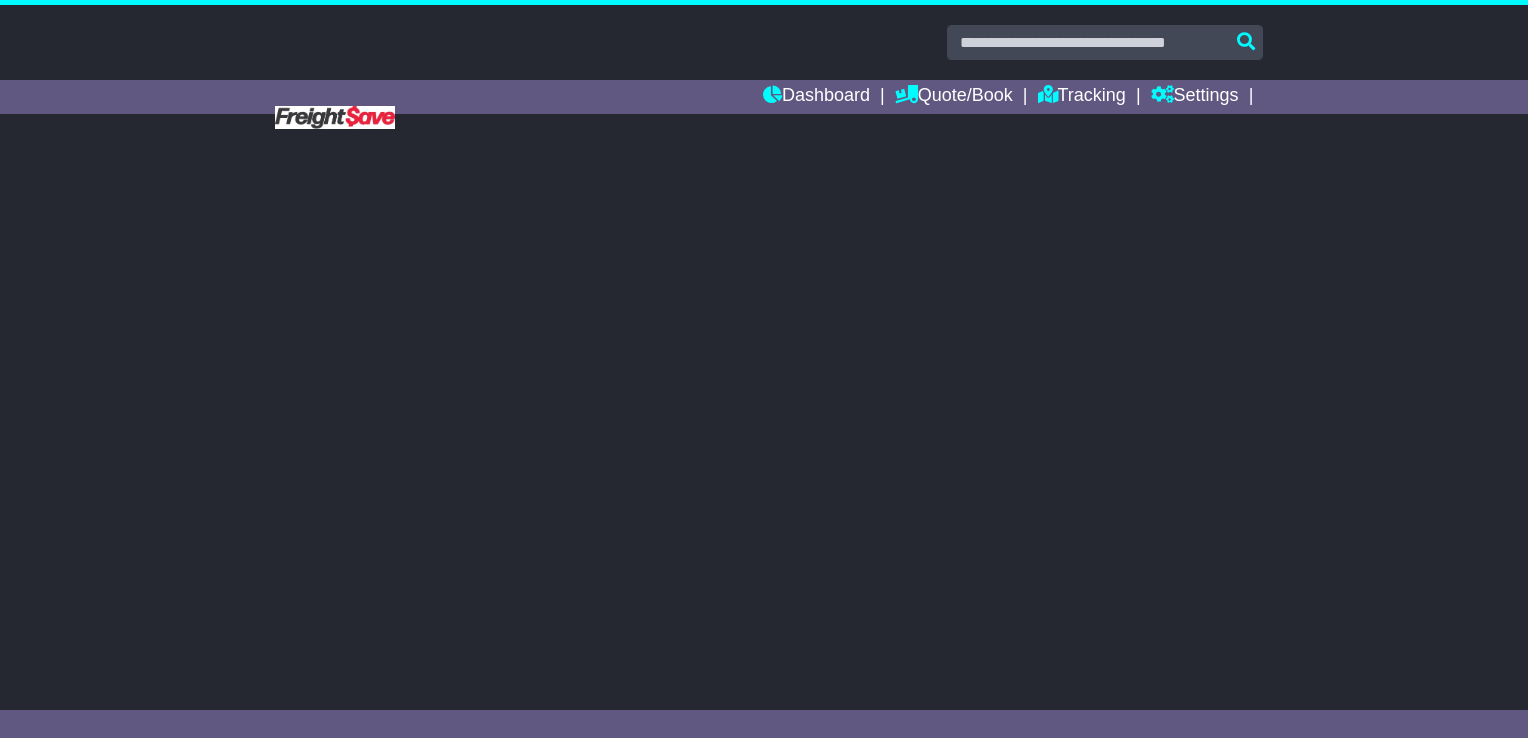scroll, scrollTop: 0, scrollLeft: 0, axis: both 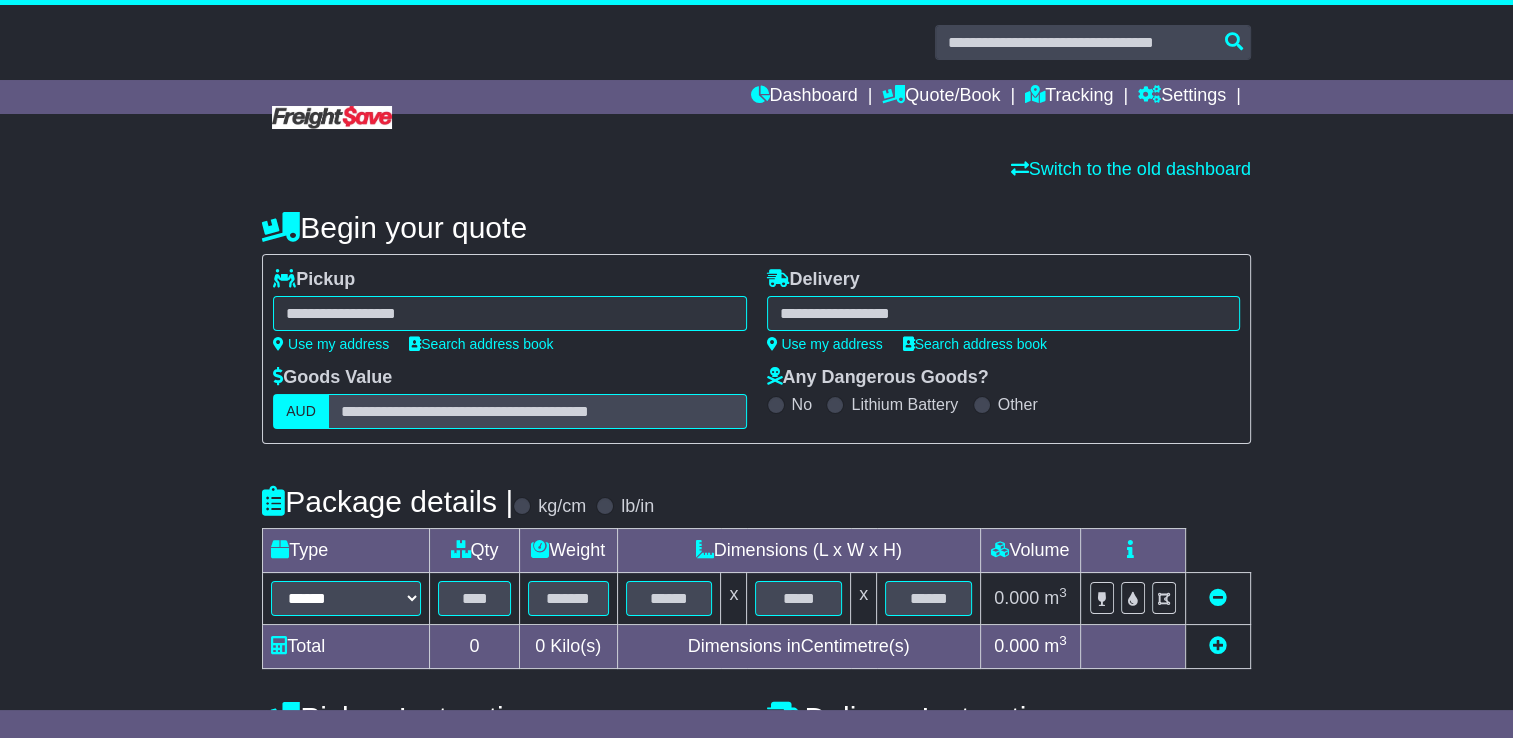 click at bounding box center [509, 313] 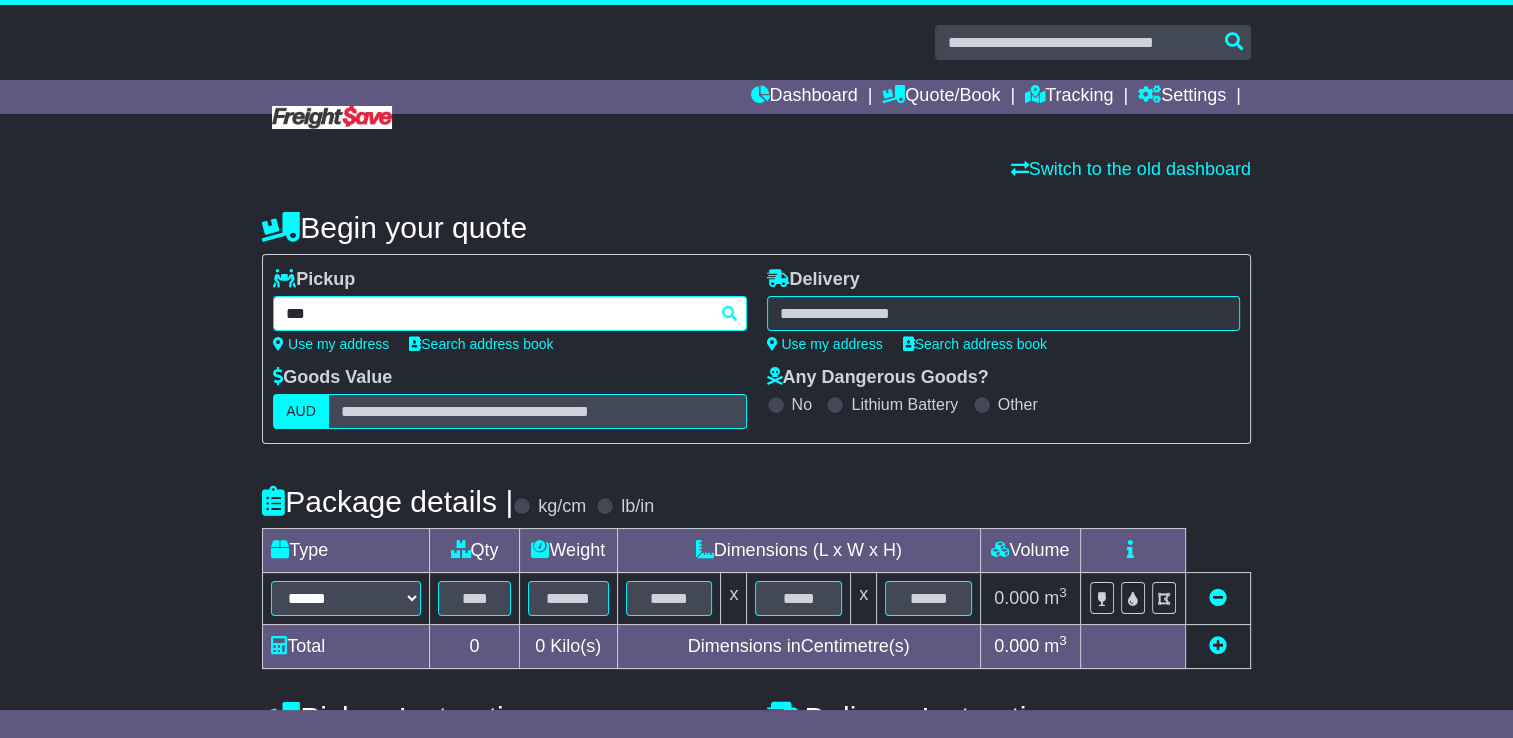 type on "****" 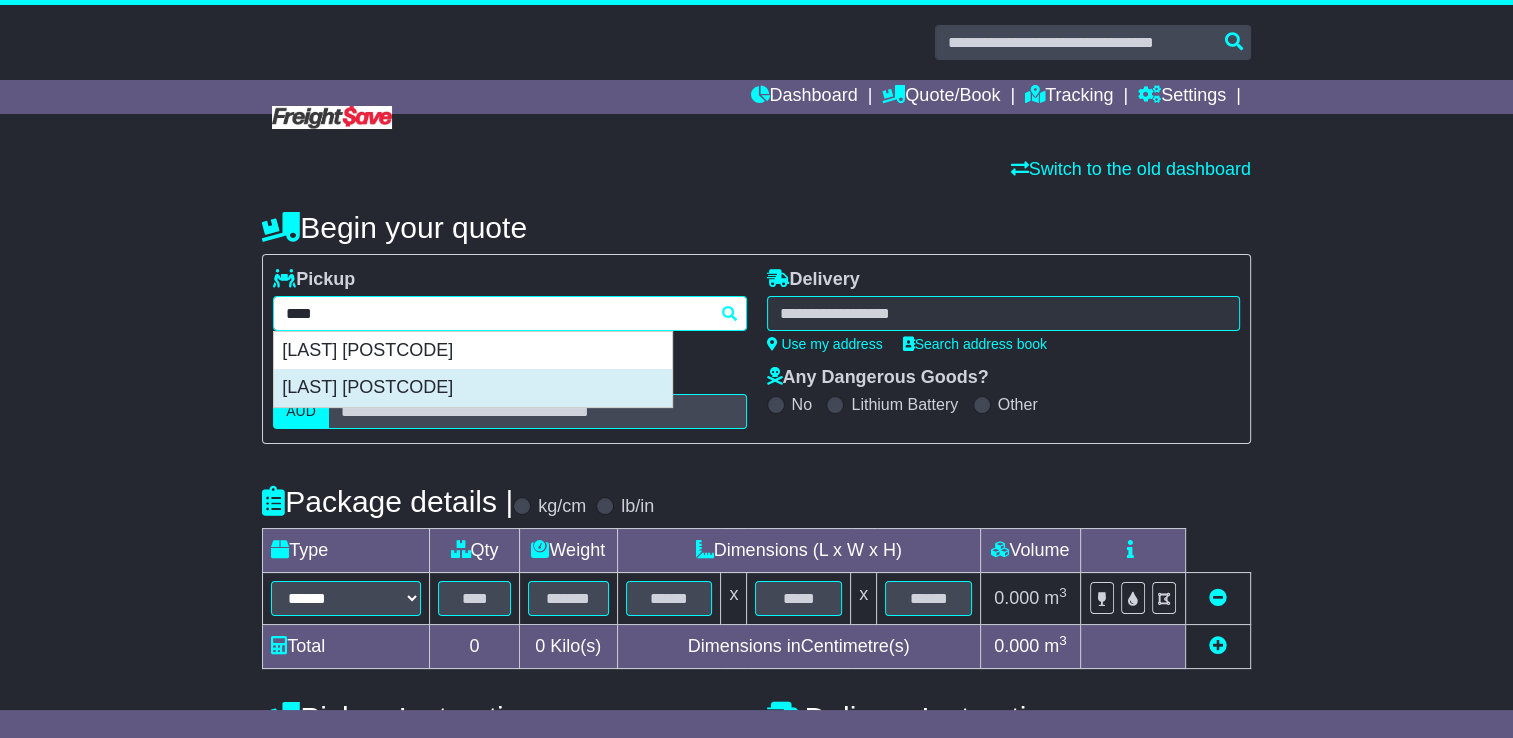 click on "[LAST] [POSTCODE]" at bounding box center [473, 388] 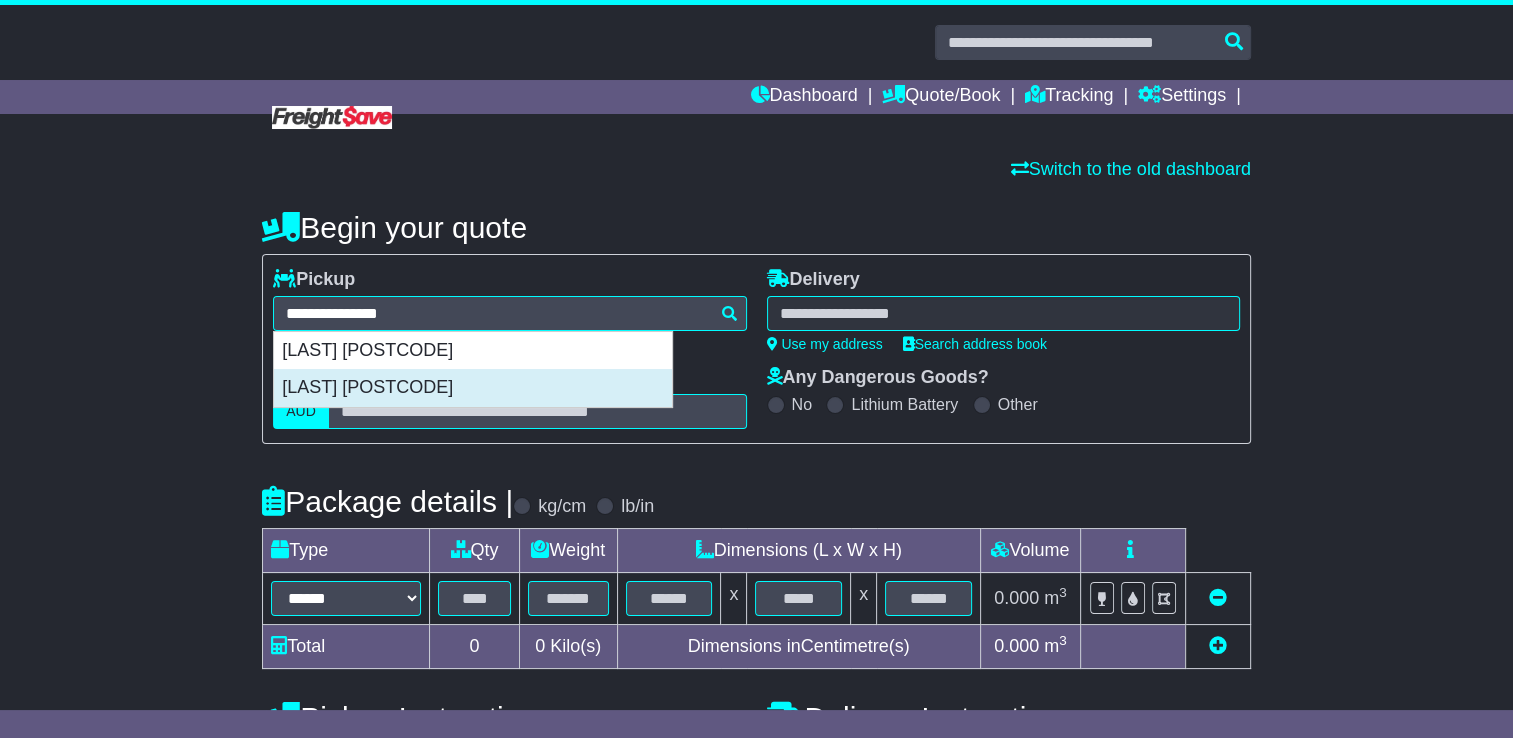 type on "**********" 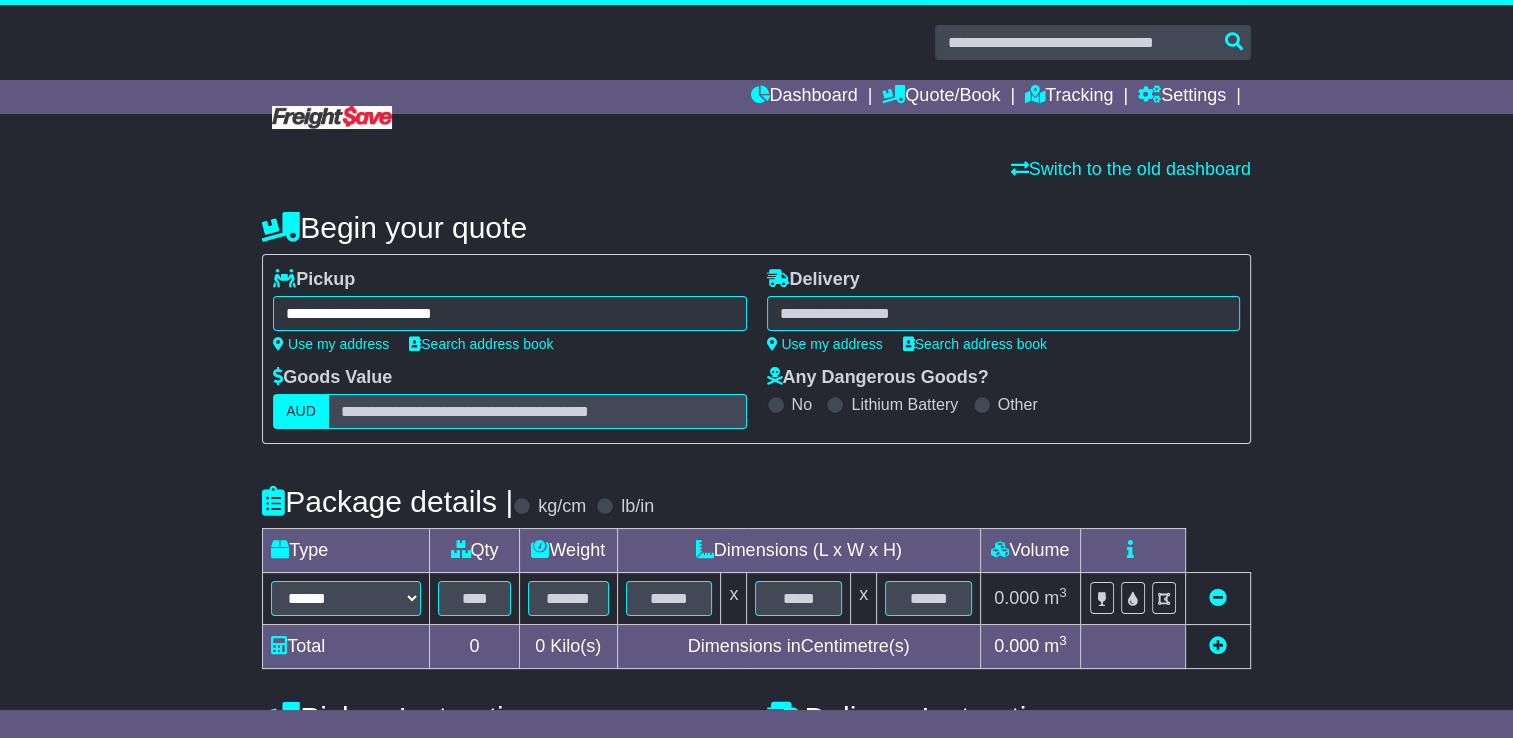 click at bounding box center (1003, 313) 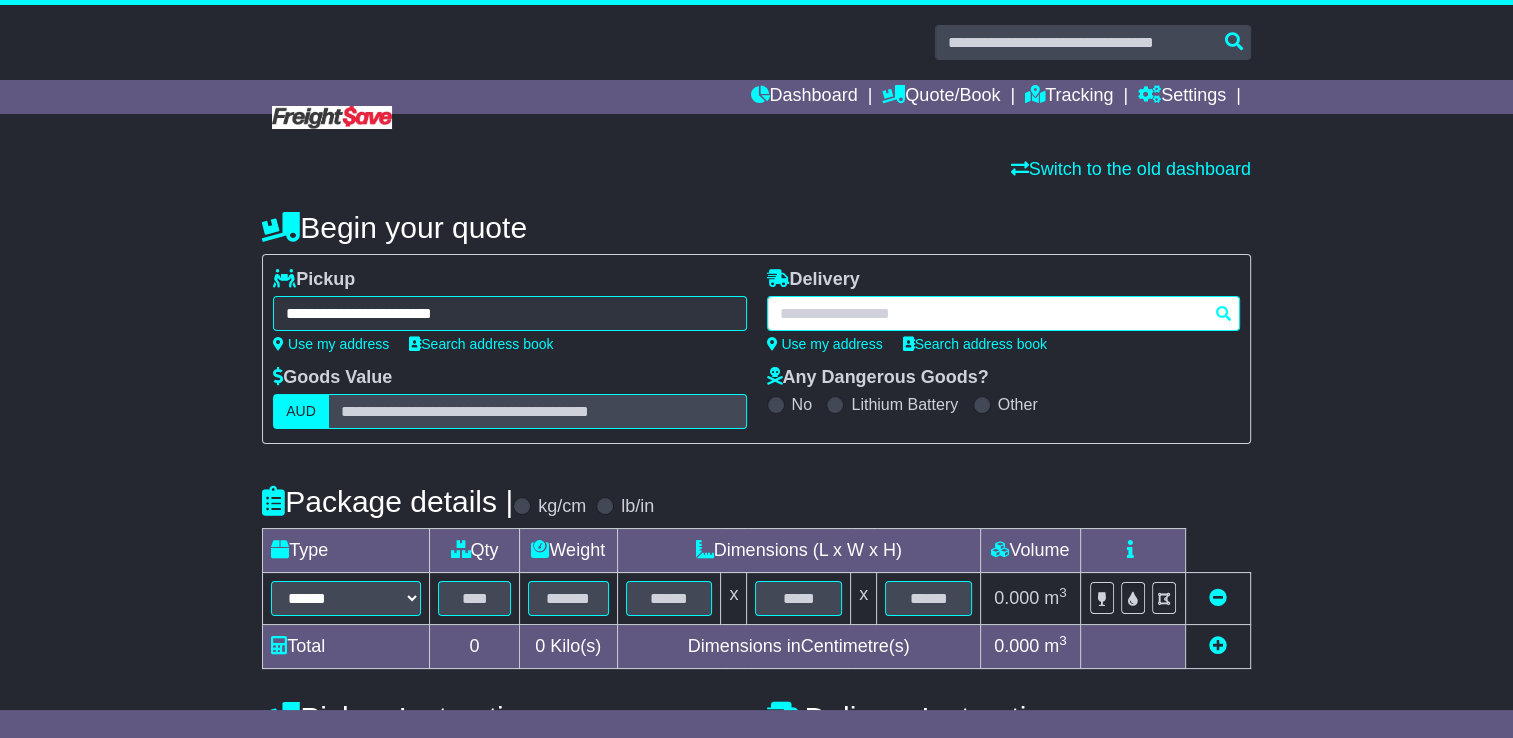click at bounding box center [1003, 313] 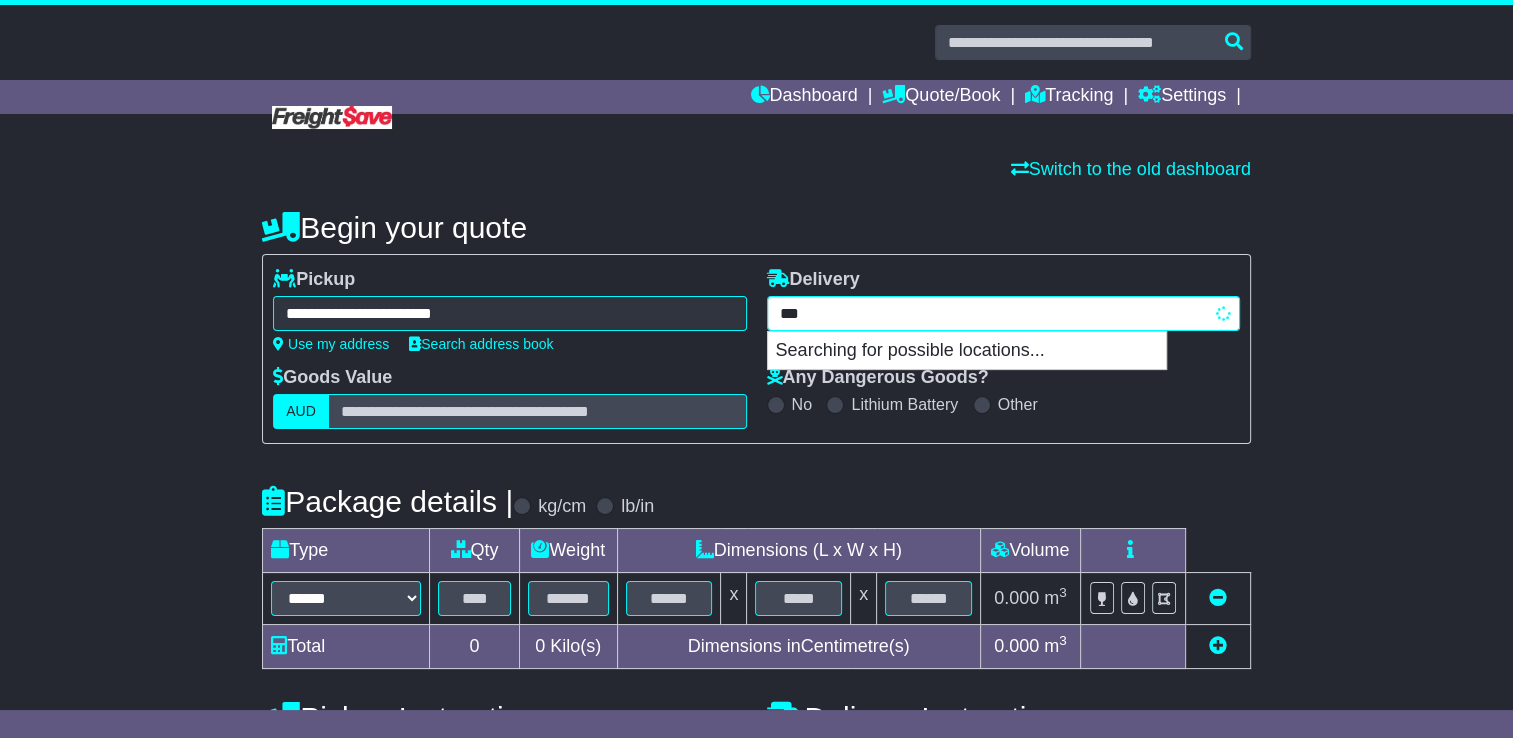 type on "****" 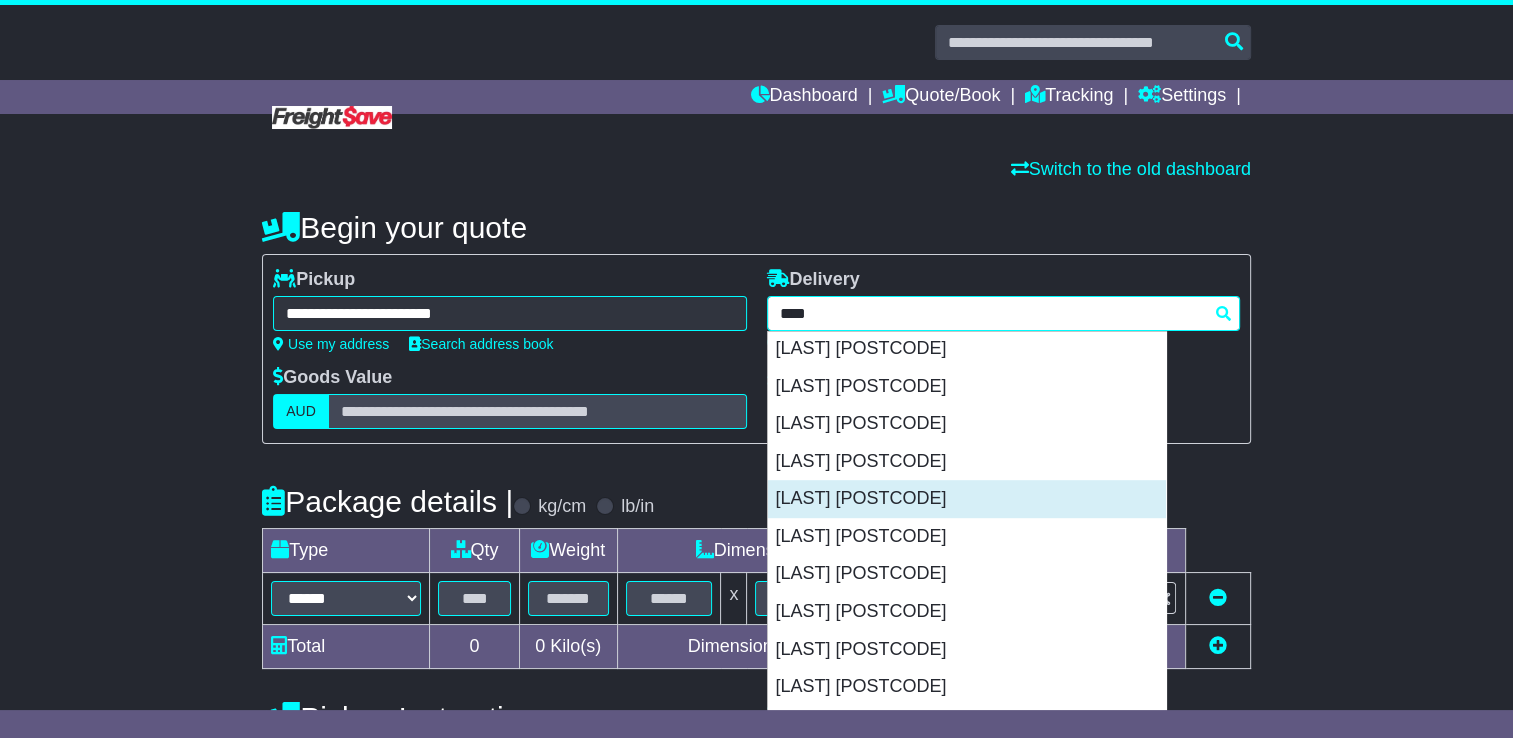 scroll, scrollTop: 1100, scrollLeft: 0, axis: vertical 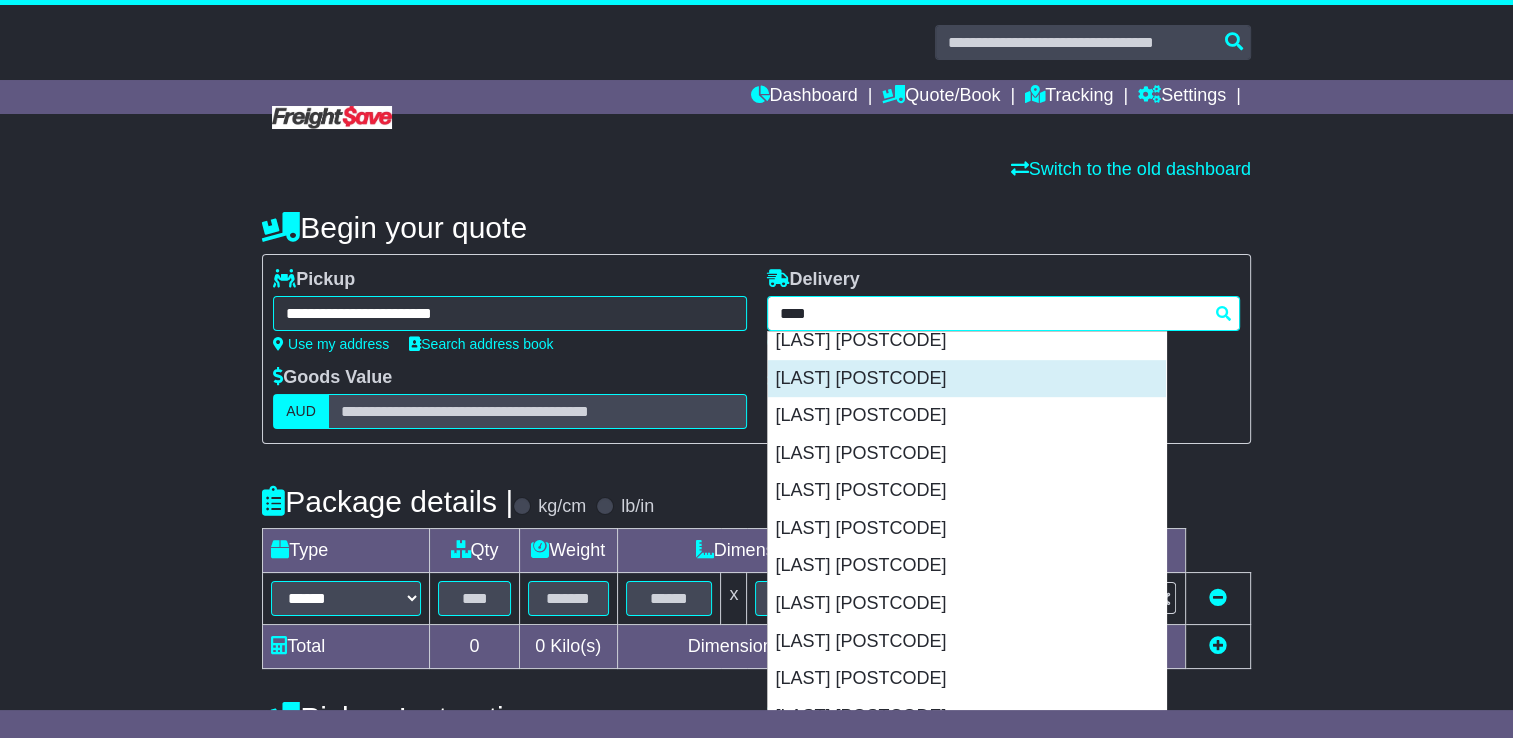 click on "[LAST] [POSTCODE]" at bounding box center [967, 379] 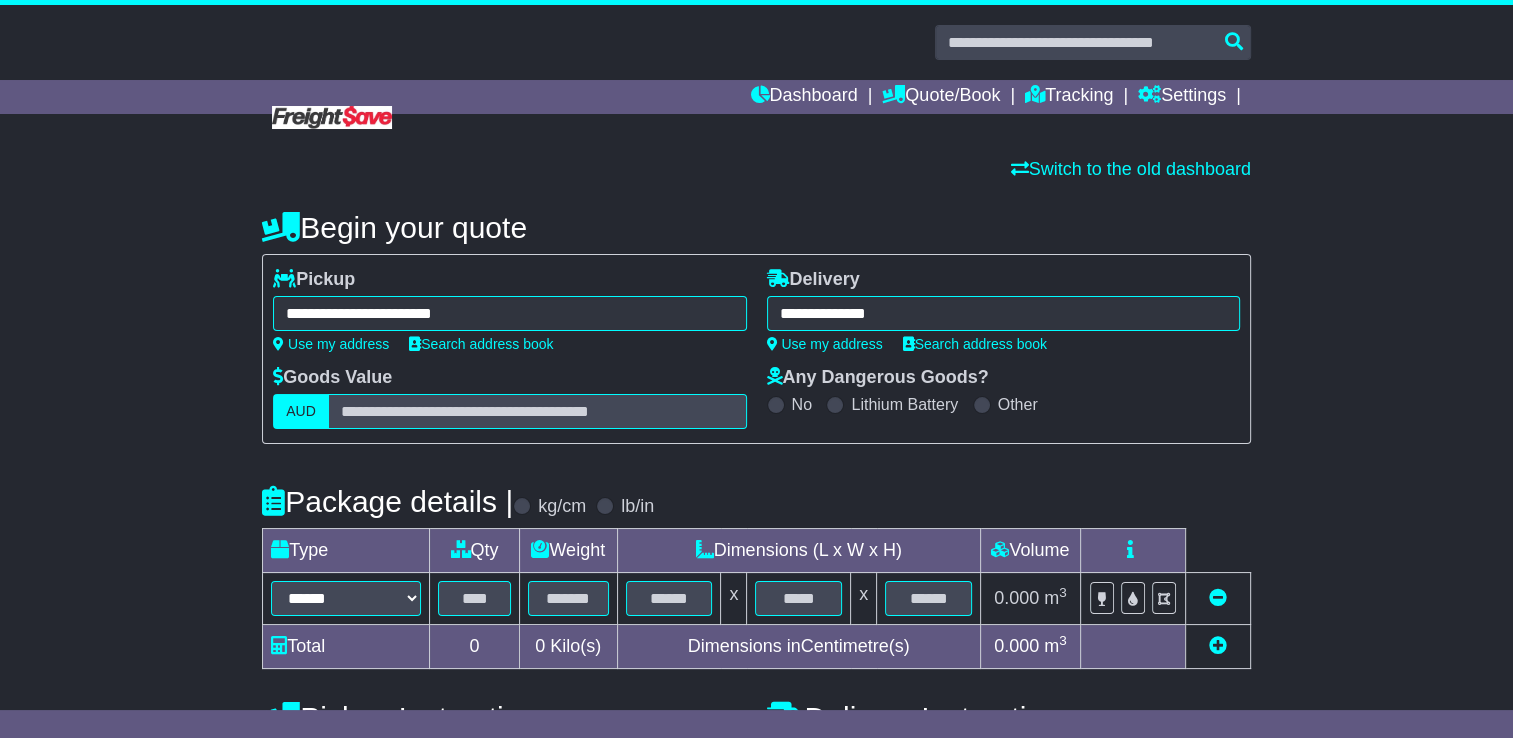 type on "**********" 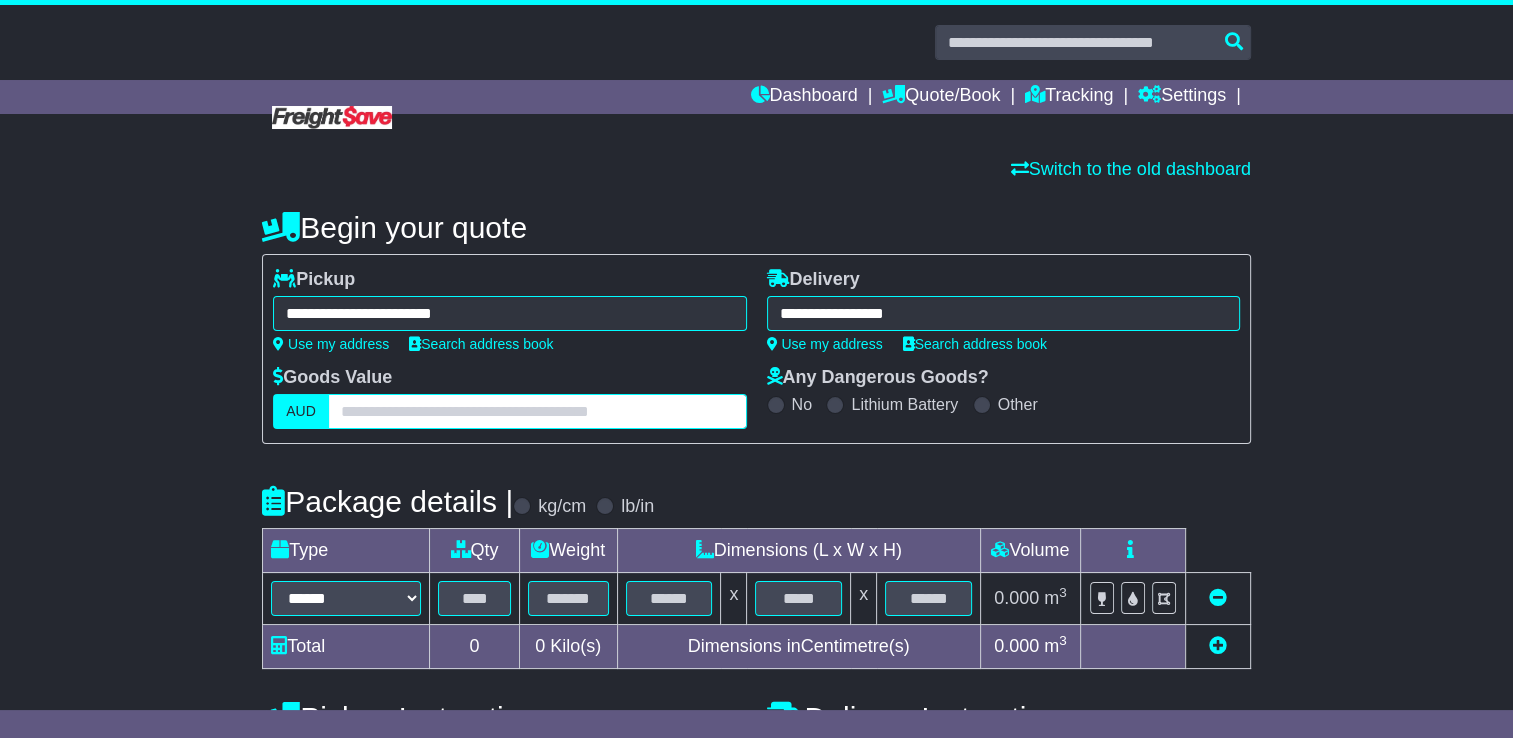 click at bounding box center [537, 411] 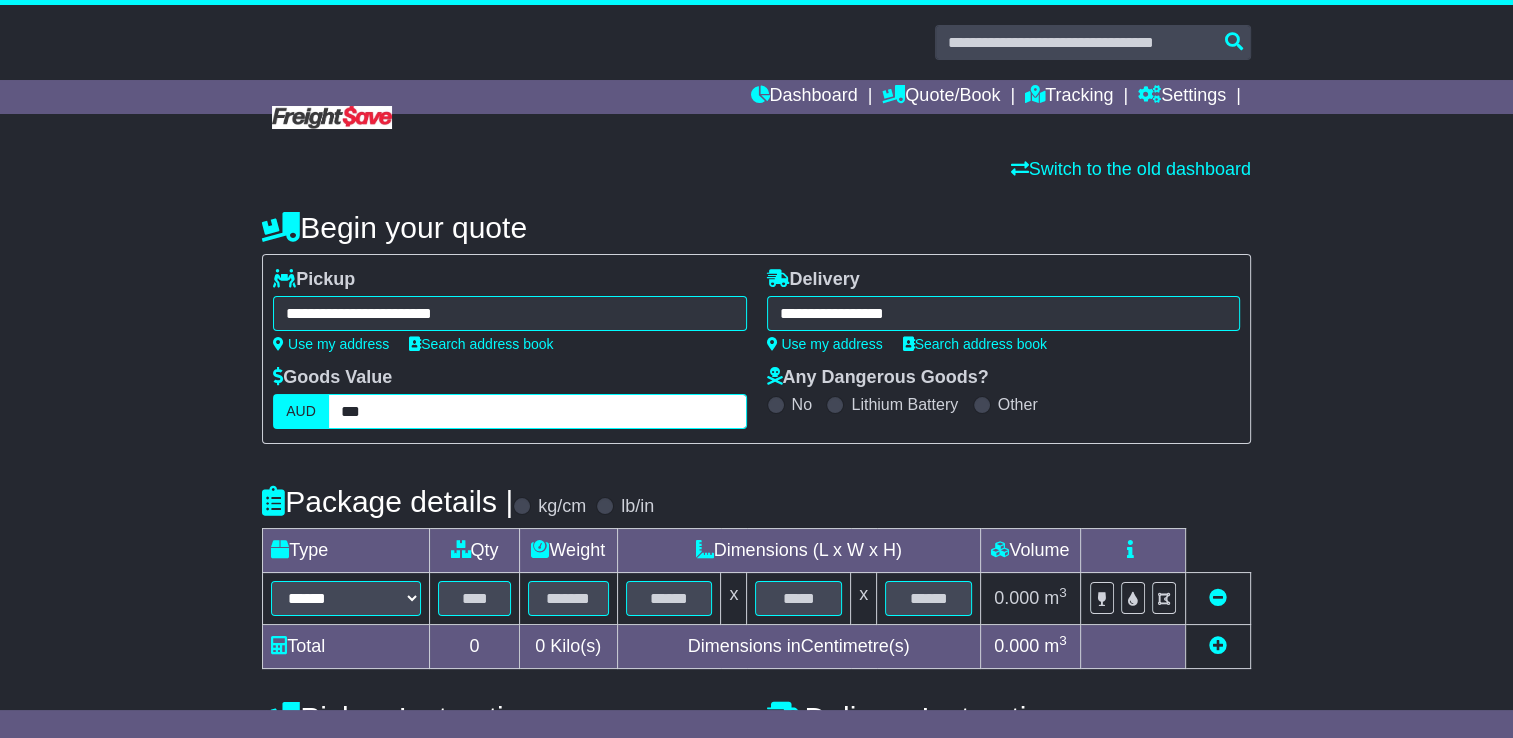 type on "***" 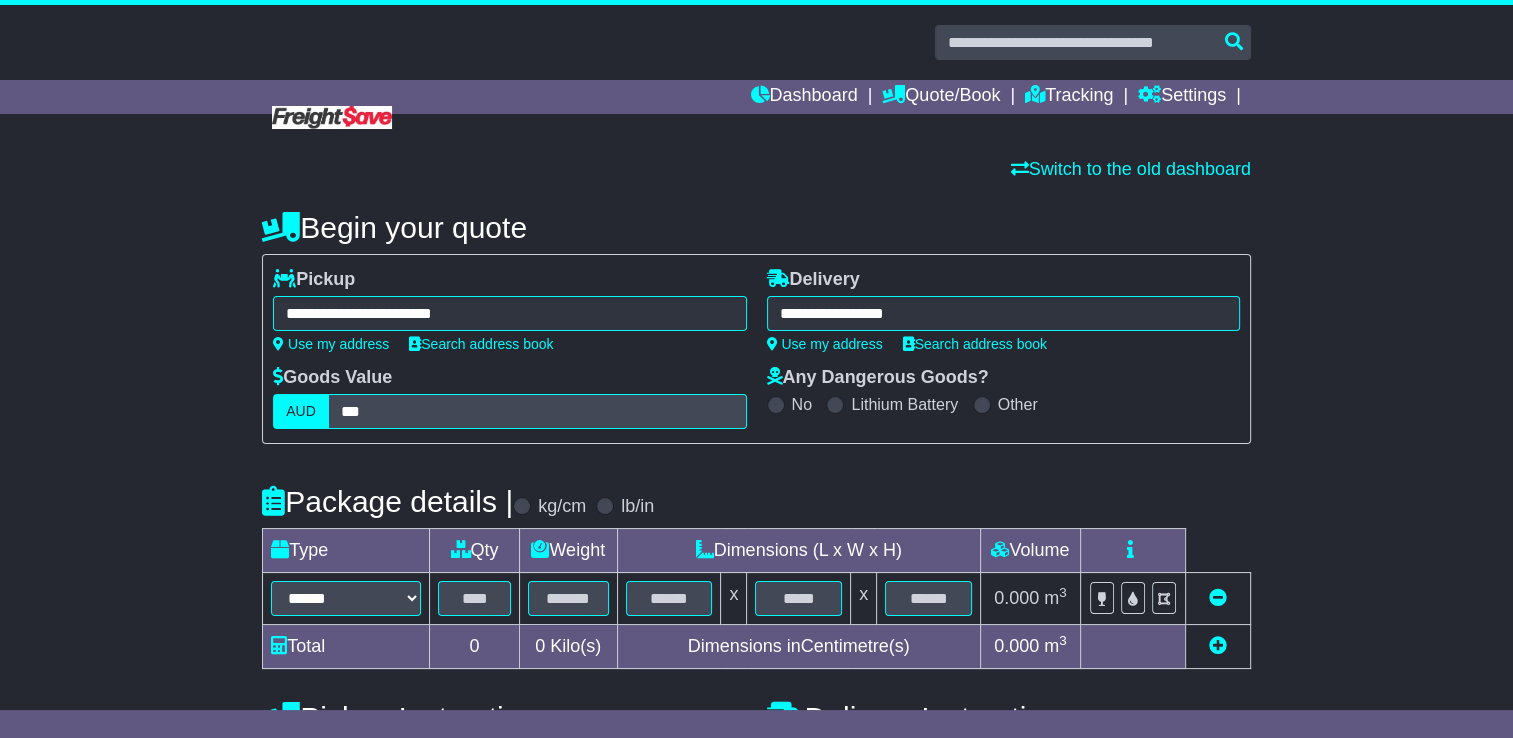 click on "**********" at bounding box center (756, 604) 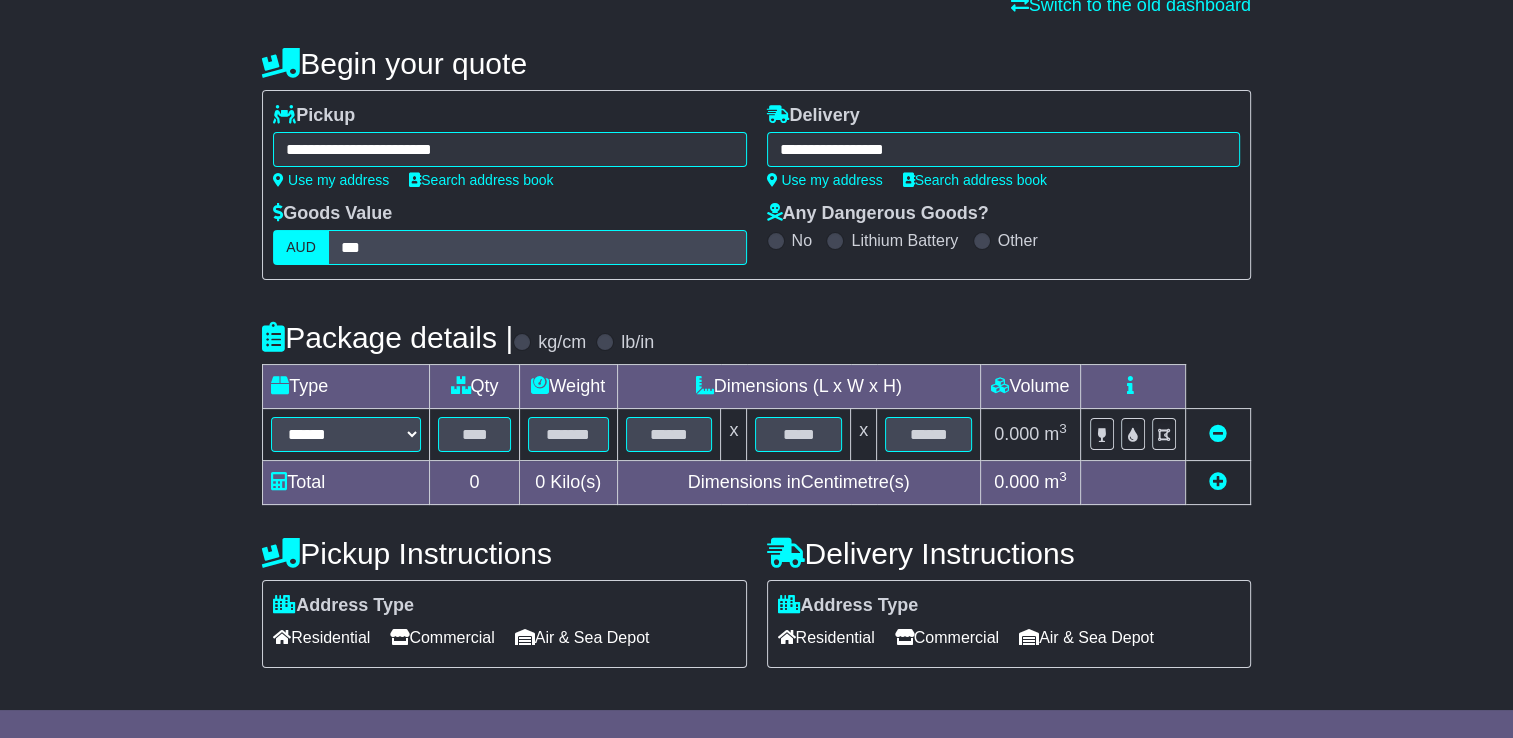 scroll, scrollTop: 200, scrollLeft: 0, axis: vertical 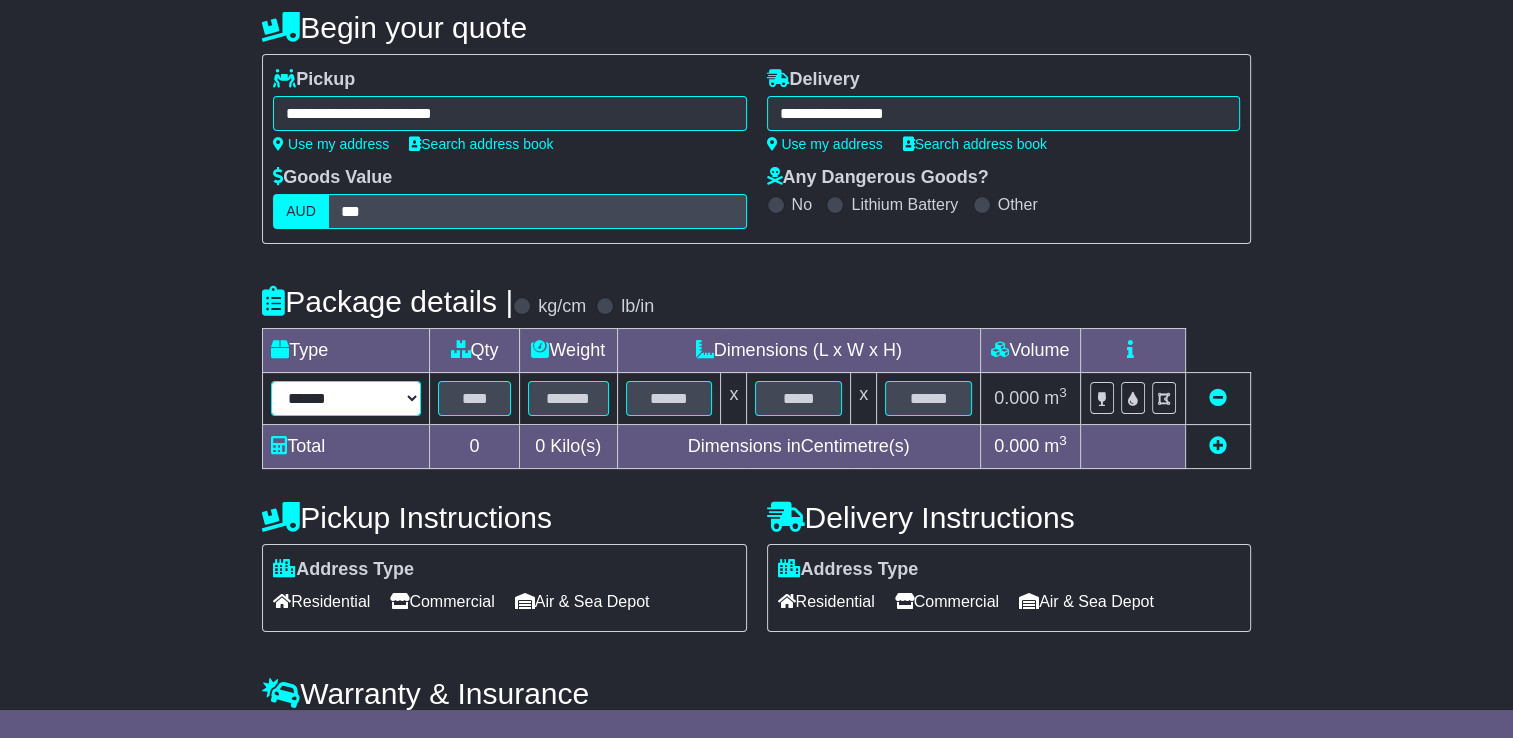 click on "****** ****** *** ******** ***** **** **** ****** *** *******" at bounding box center [346, 398] 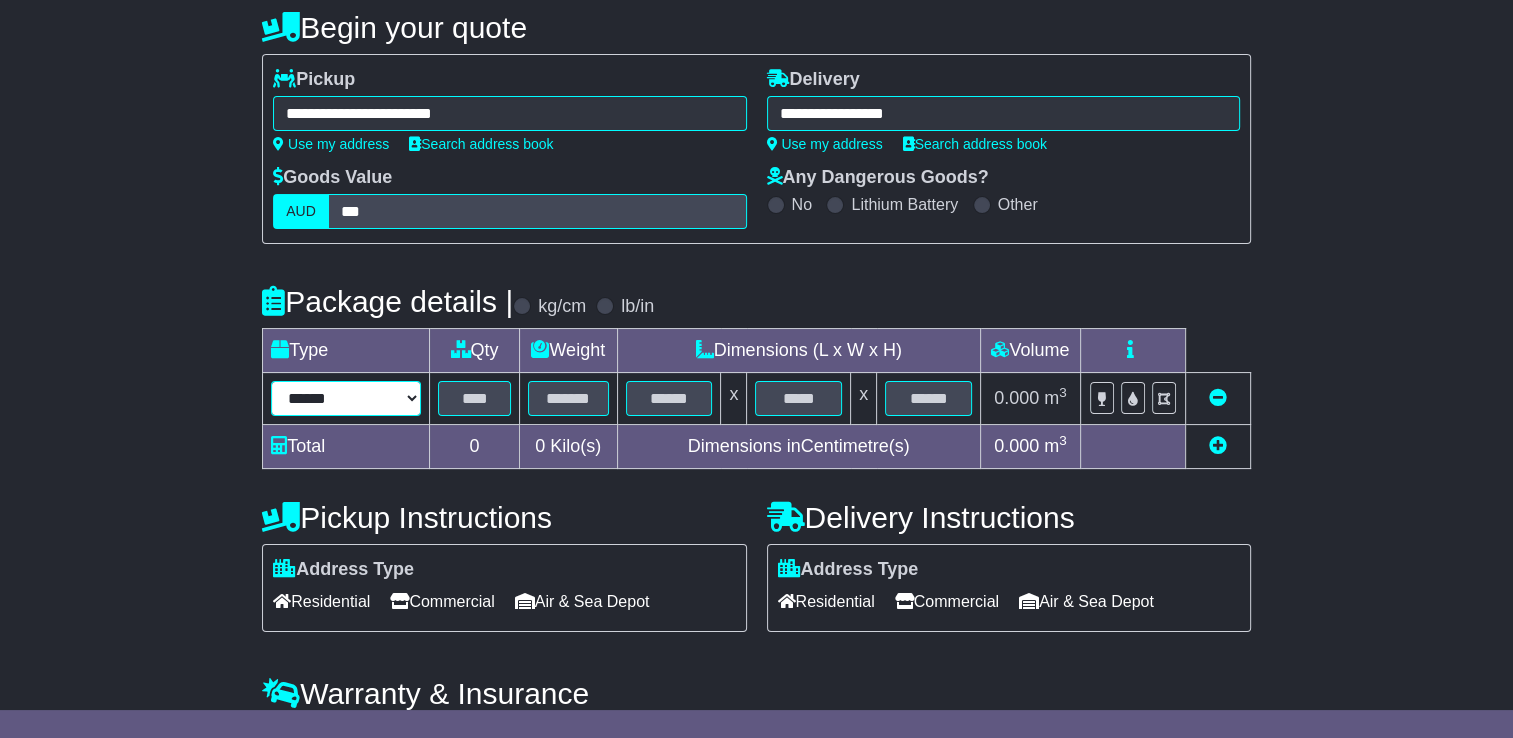select on "*****" 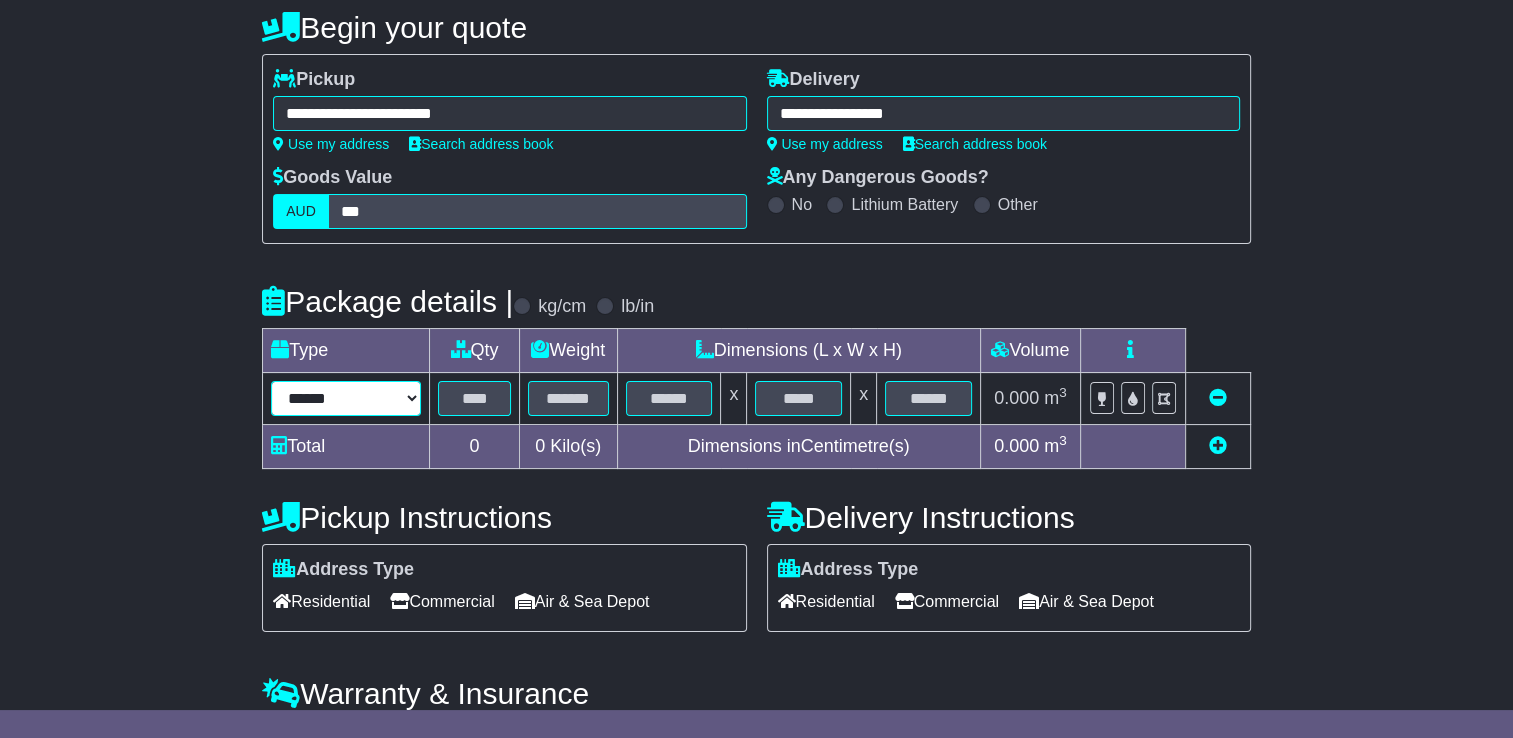 click on "****** ****** *** ******** ***** **** **** ****** *** *******" at bounding box center (346, 398) 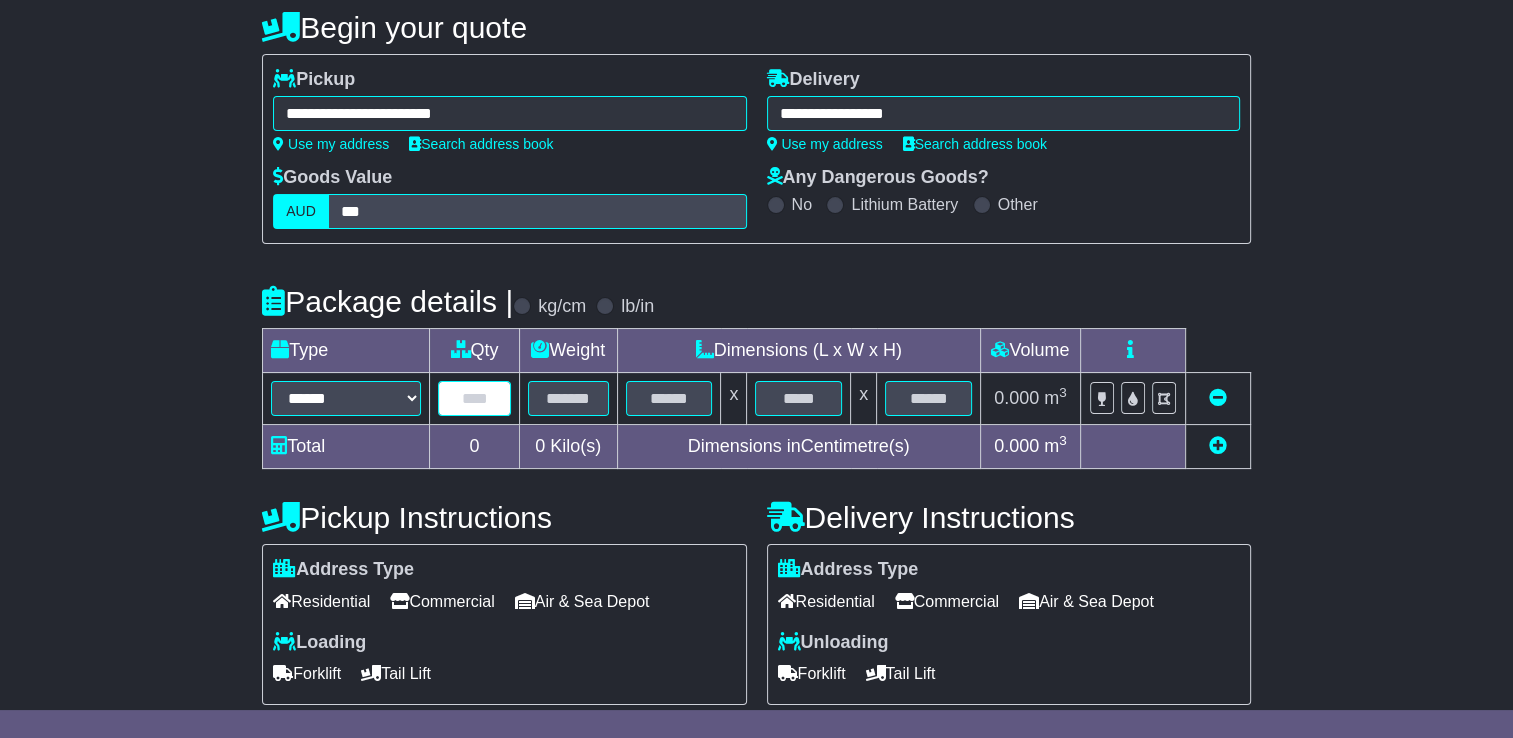 click at bounding box center (474, 398) 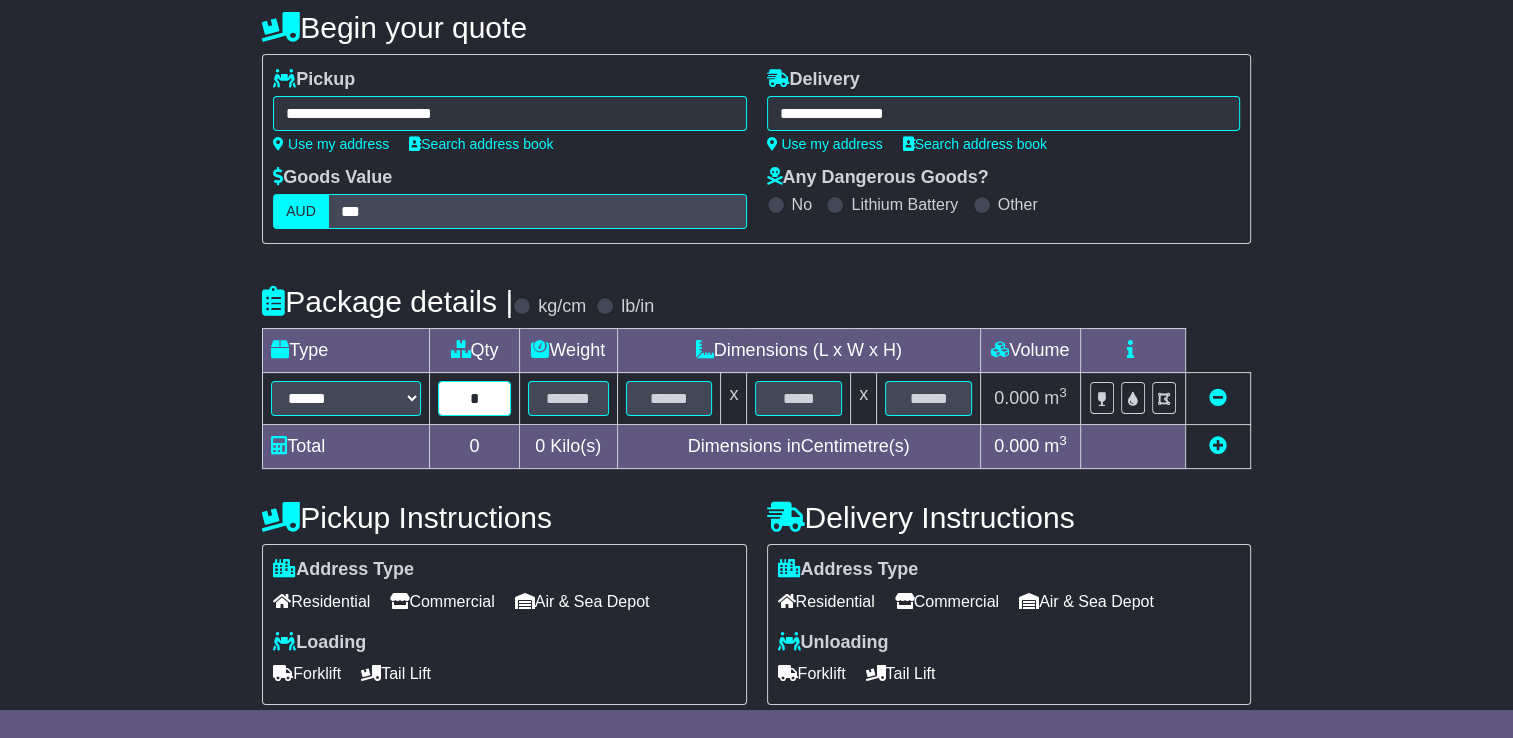 type on "*" 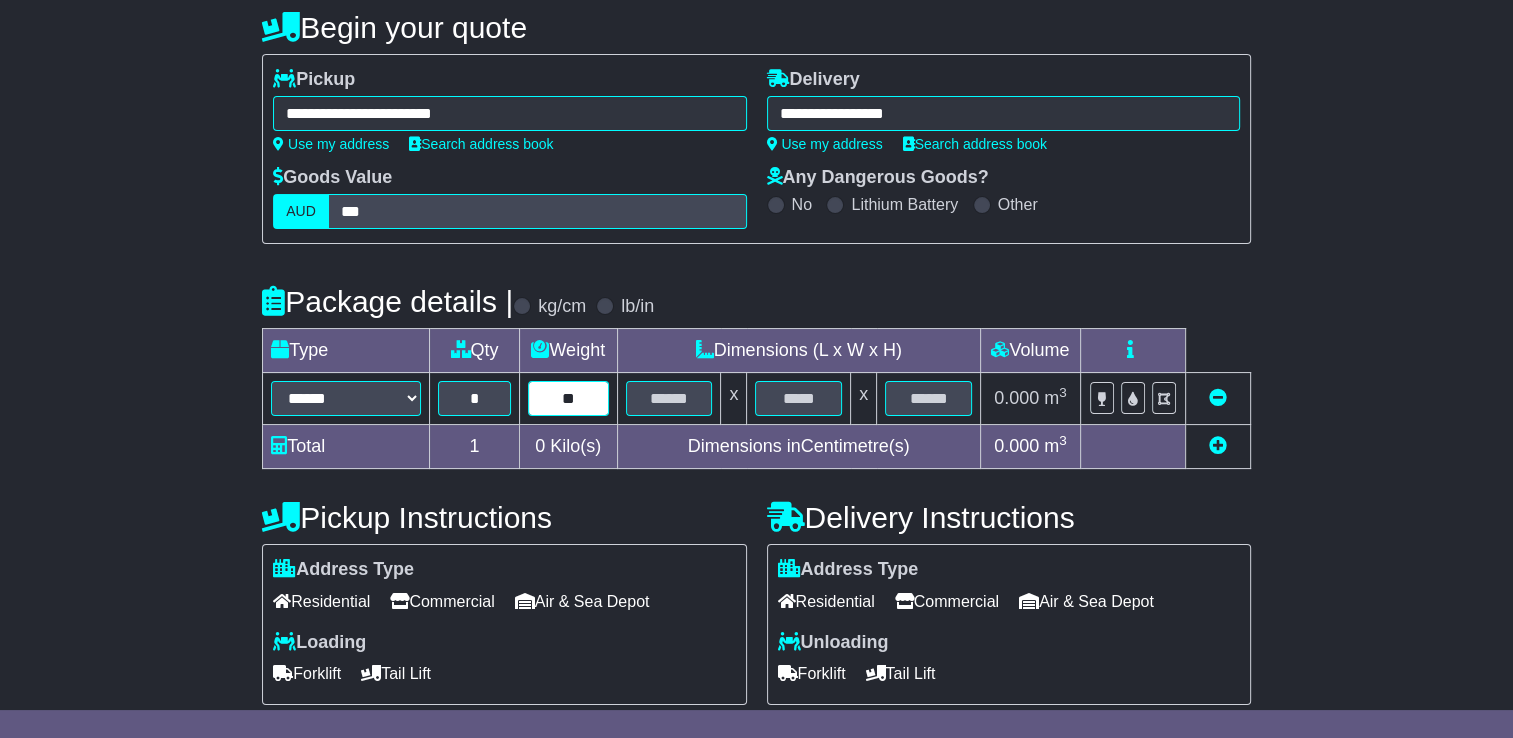 type on "*" 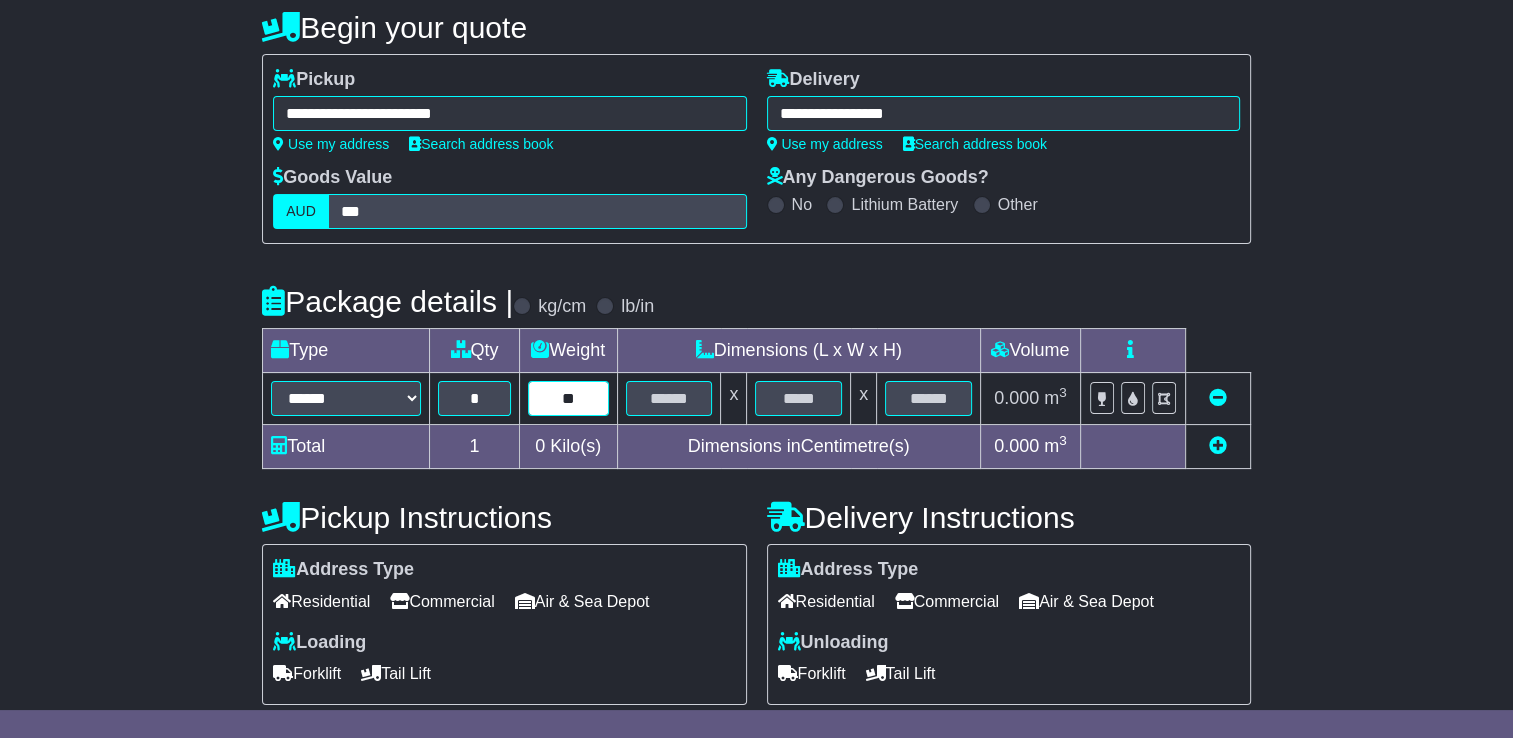 type on "**" 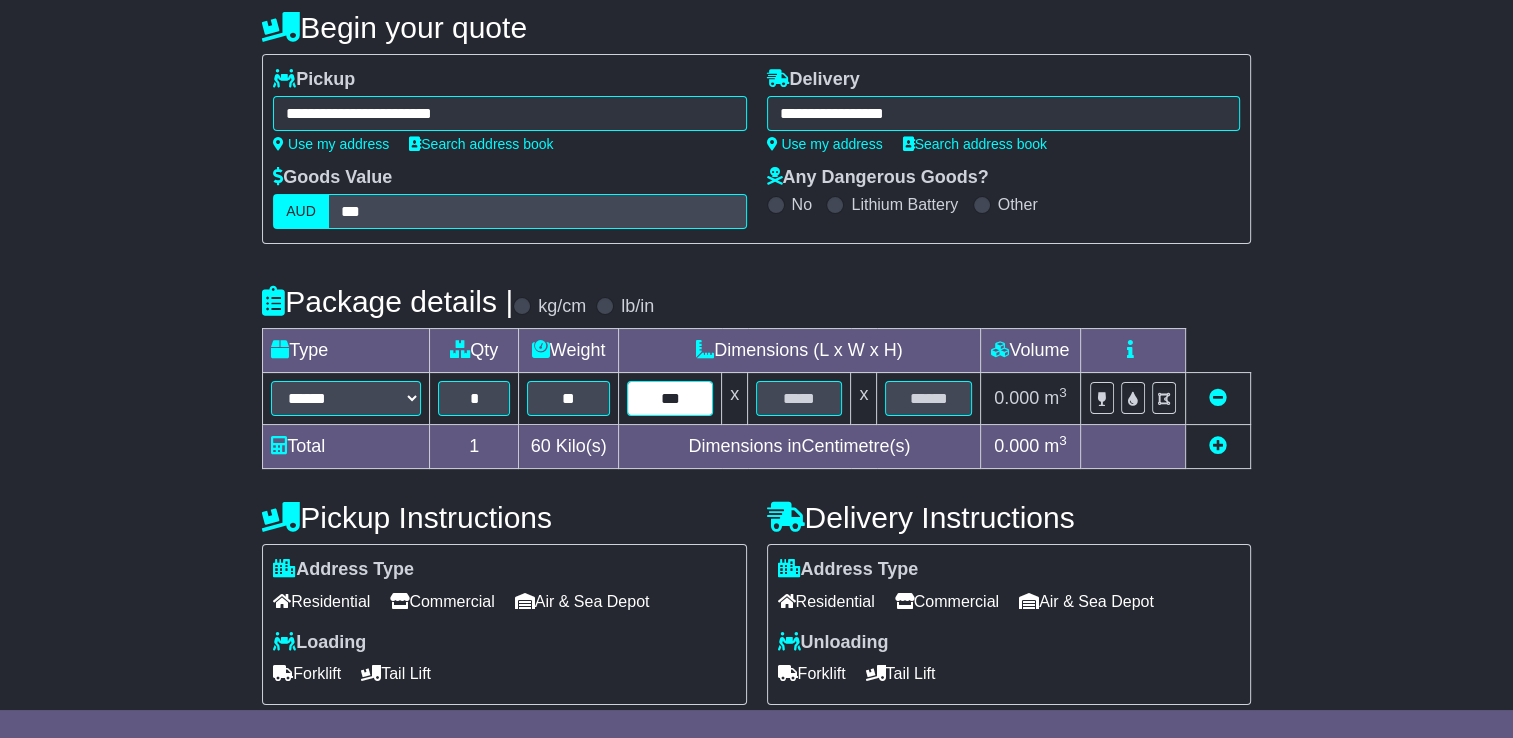 type on "***" 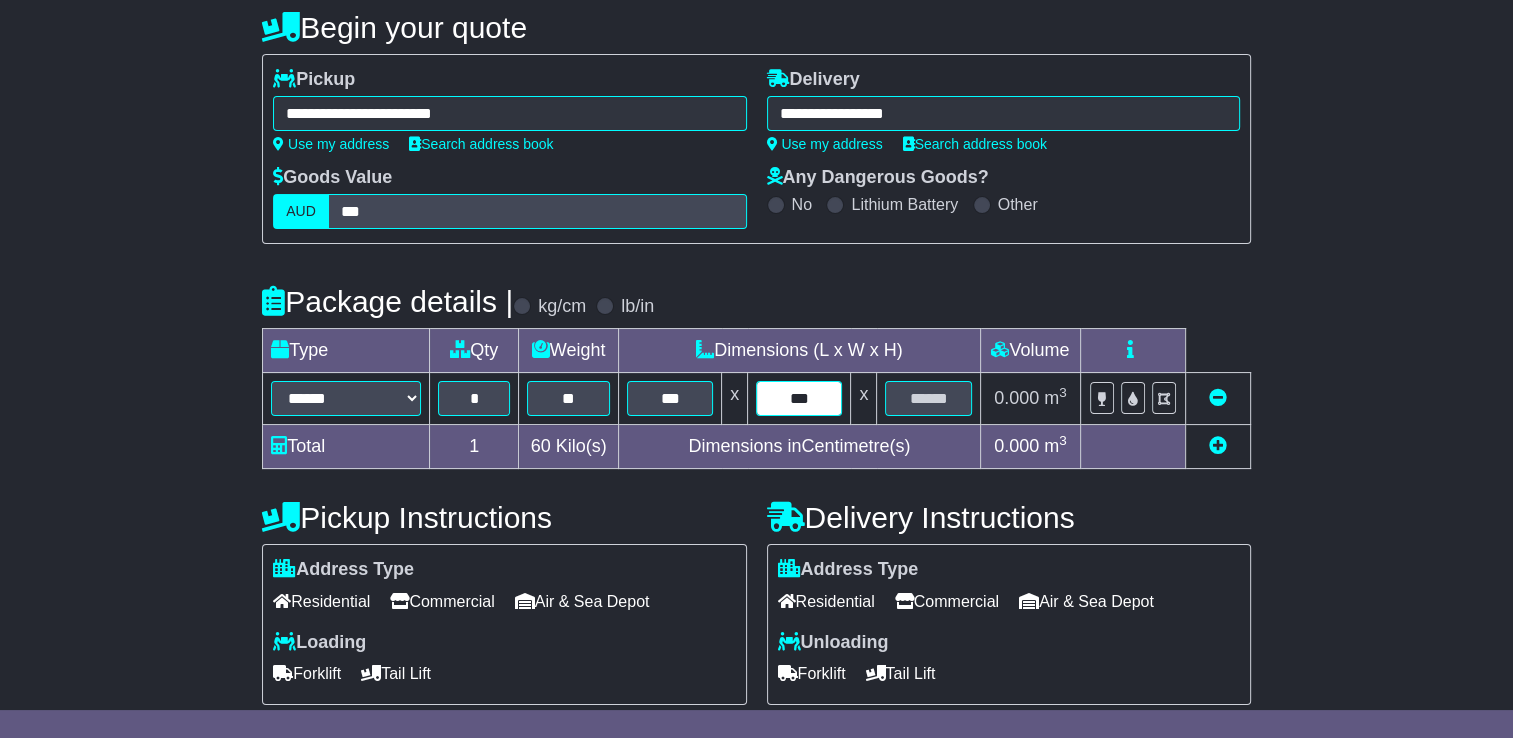 type on "***" 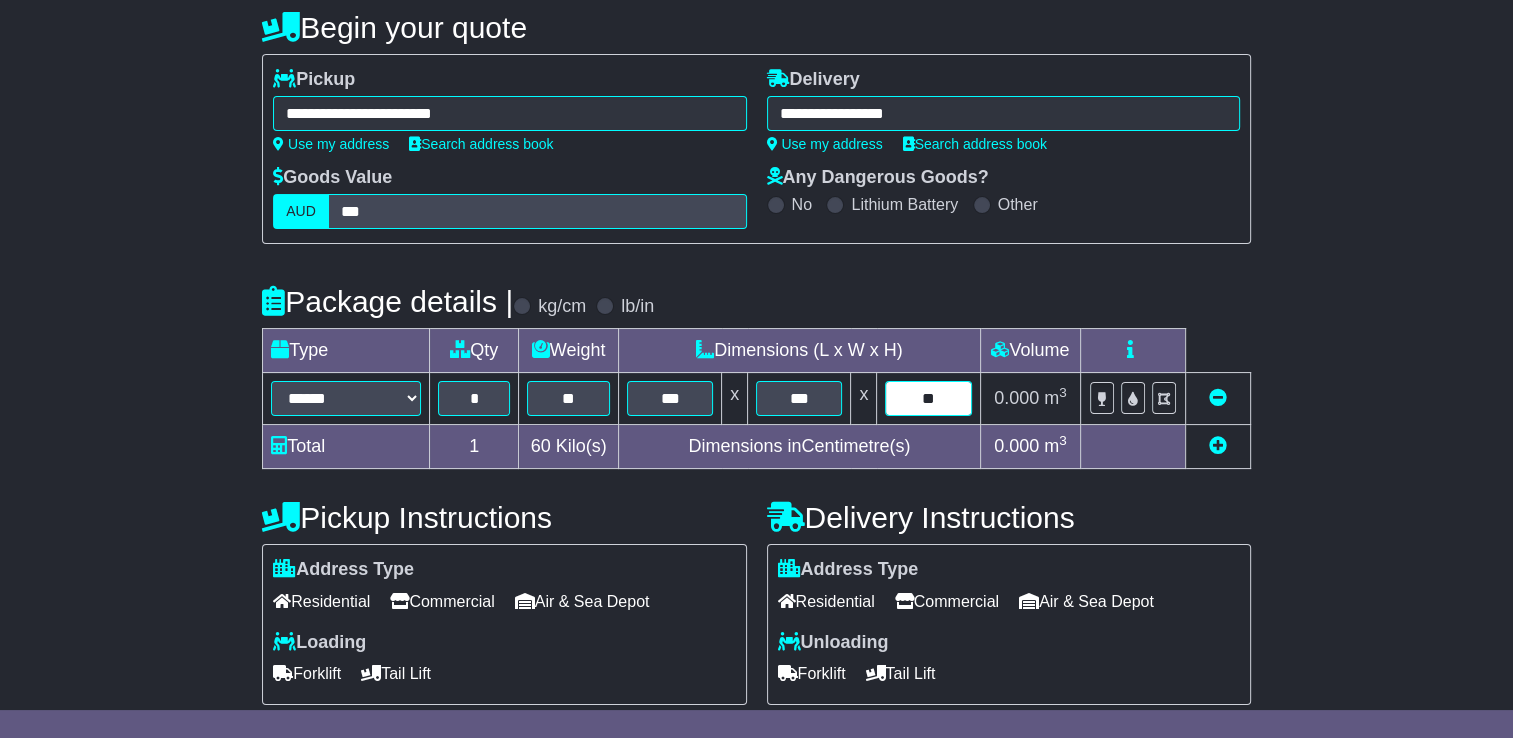 type on "**" 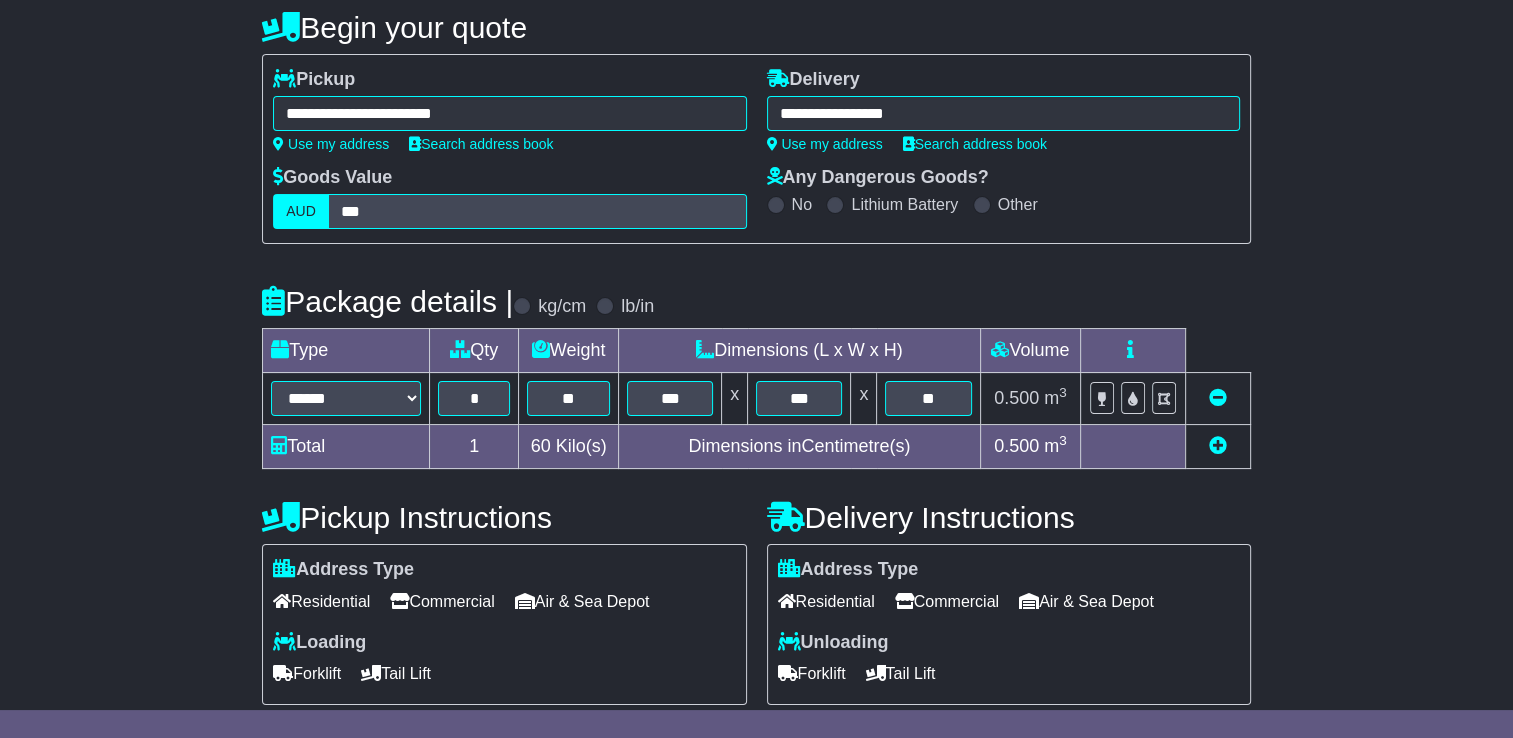 click on "**********" at bounding box center [756, 601] 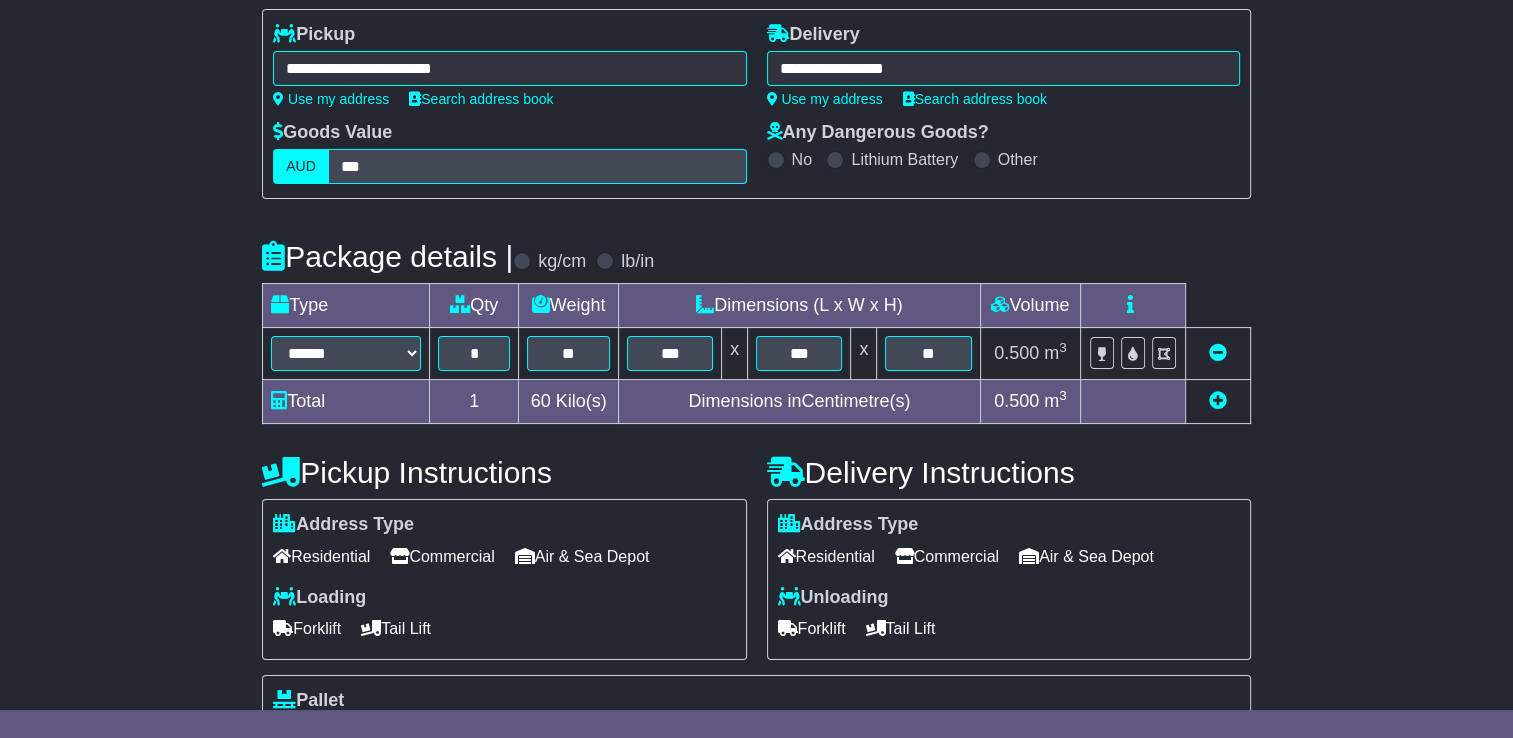 scroll, scrollTop: 500, scrollLeft: 0, axis: vertical 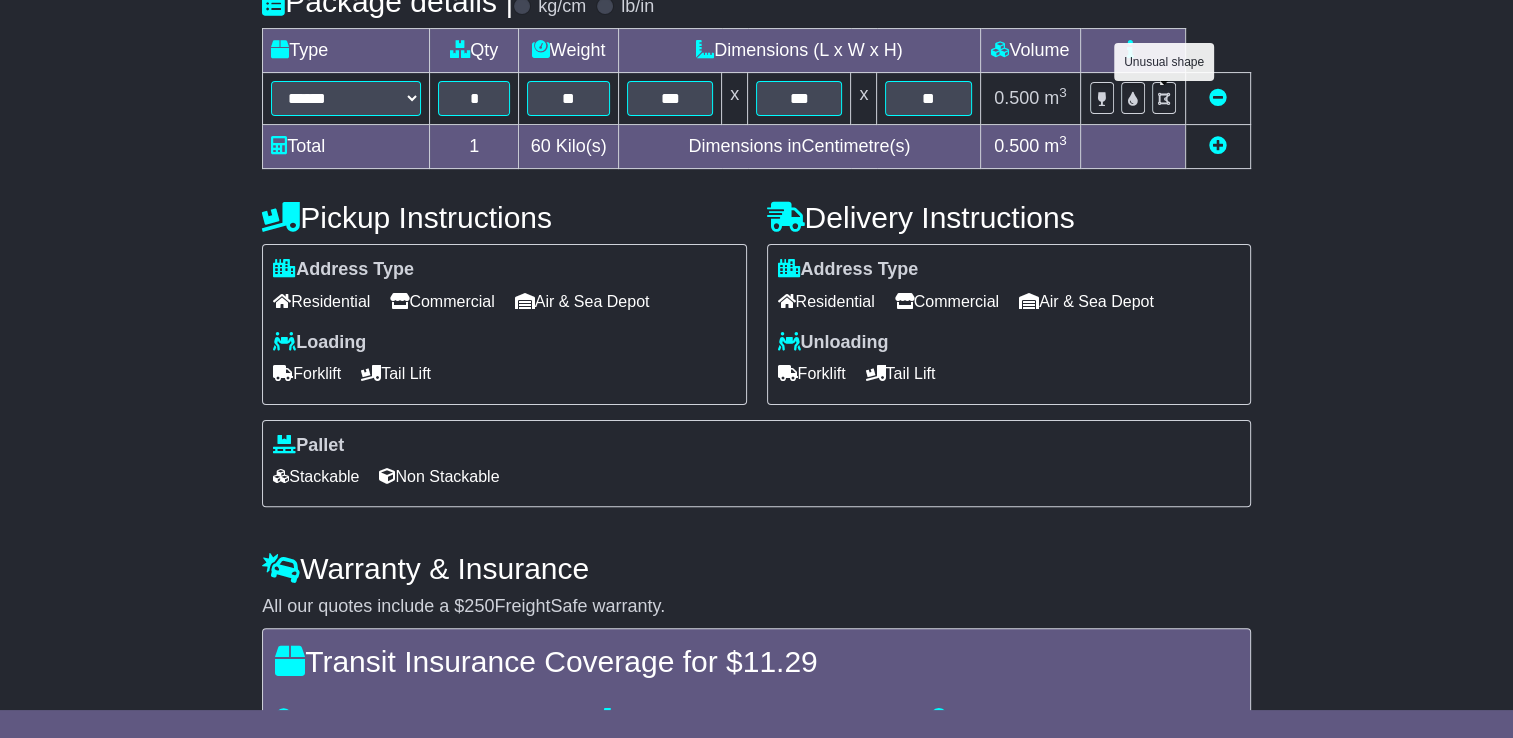click at bounding box center [1164, 99] 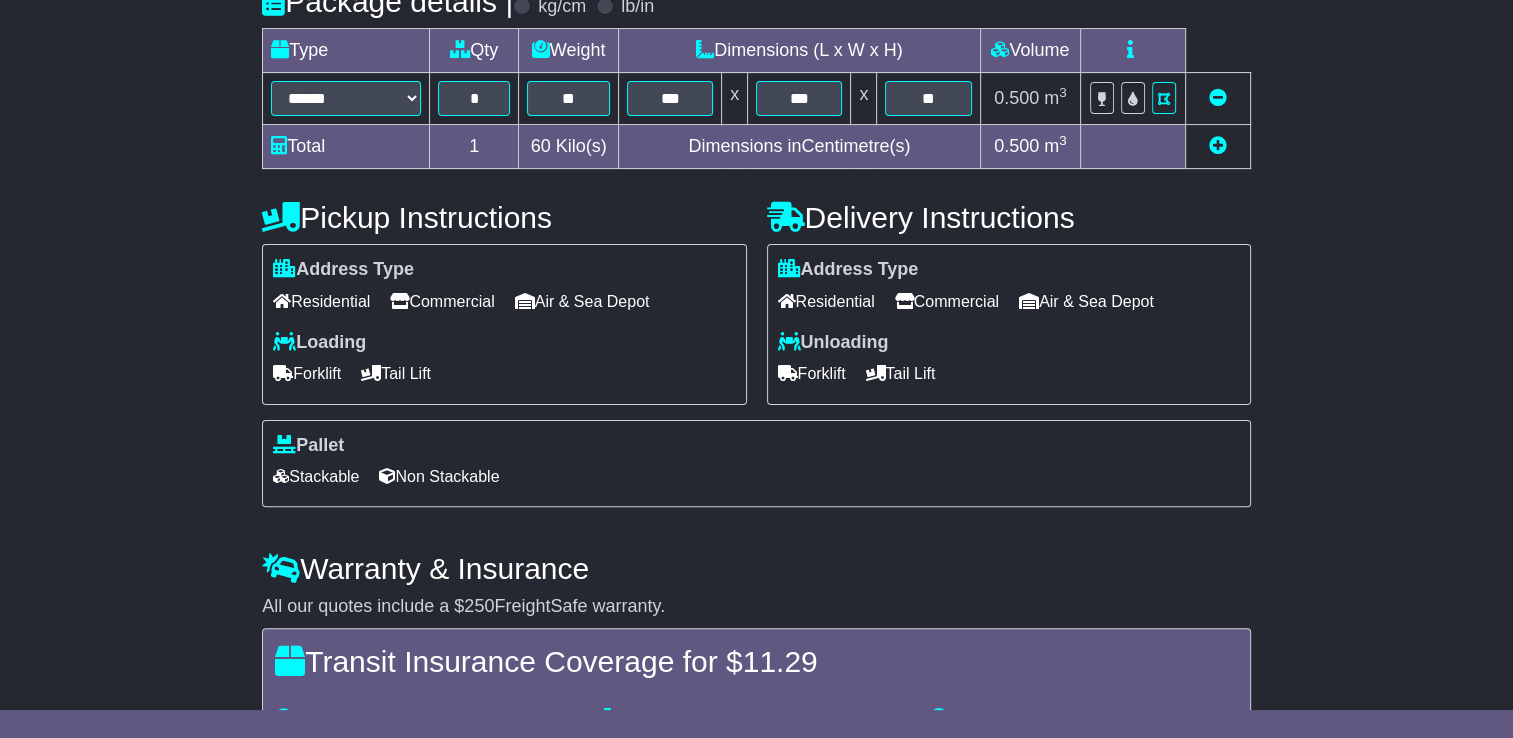 click on "Commercial" at bounding box center (442, 301) 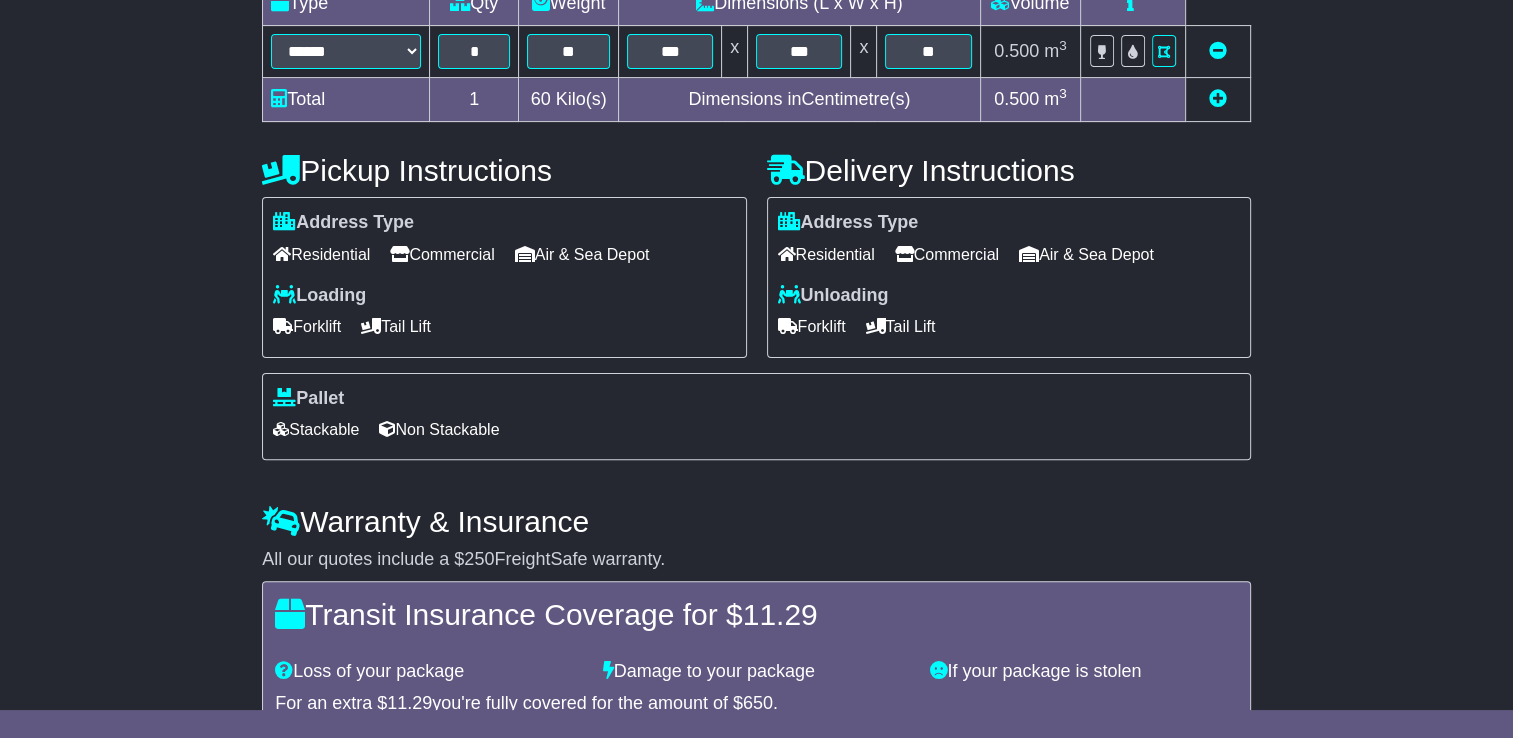 scroll, scrollTop: 714, scrollLeft: 0, axis: vertical 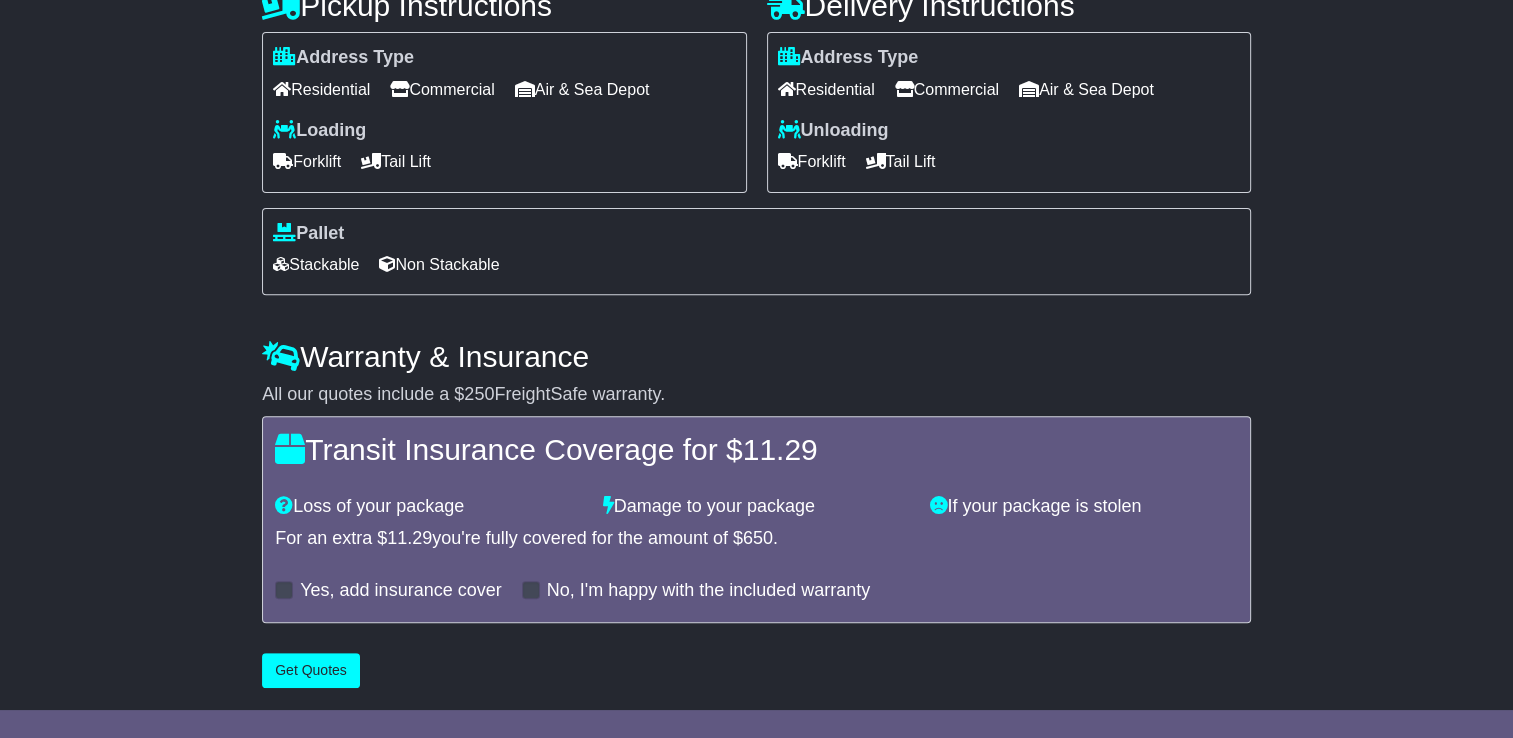 drag, startPoint x: 284, startPoint y: 592, endPoint x: 288, endPoint y: 613, distance: 21.377558 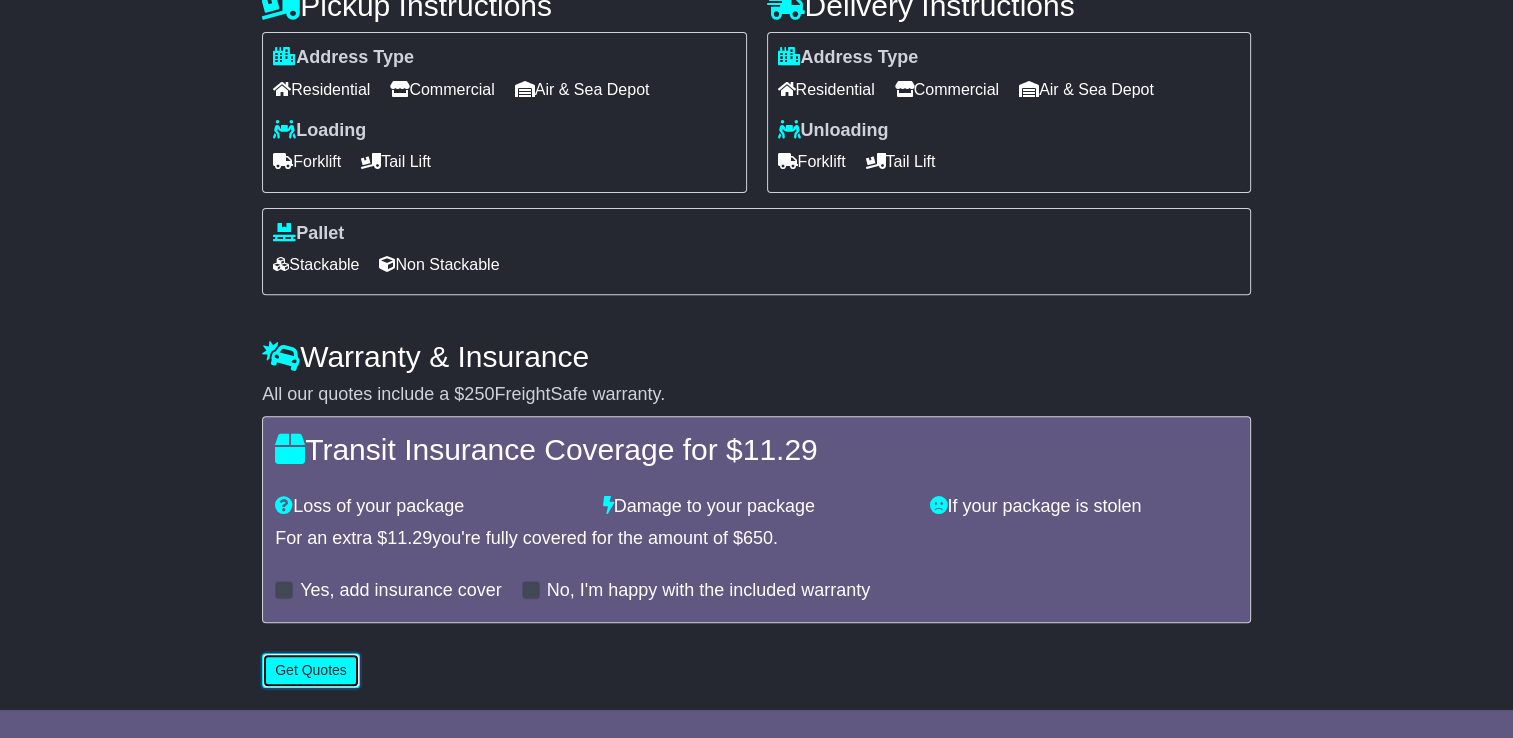click on "Get Quotes" at bounding box center [311, 670] 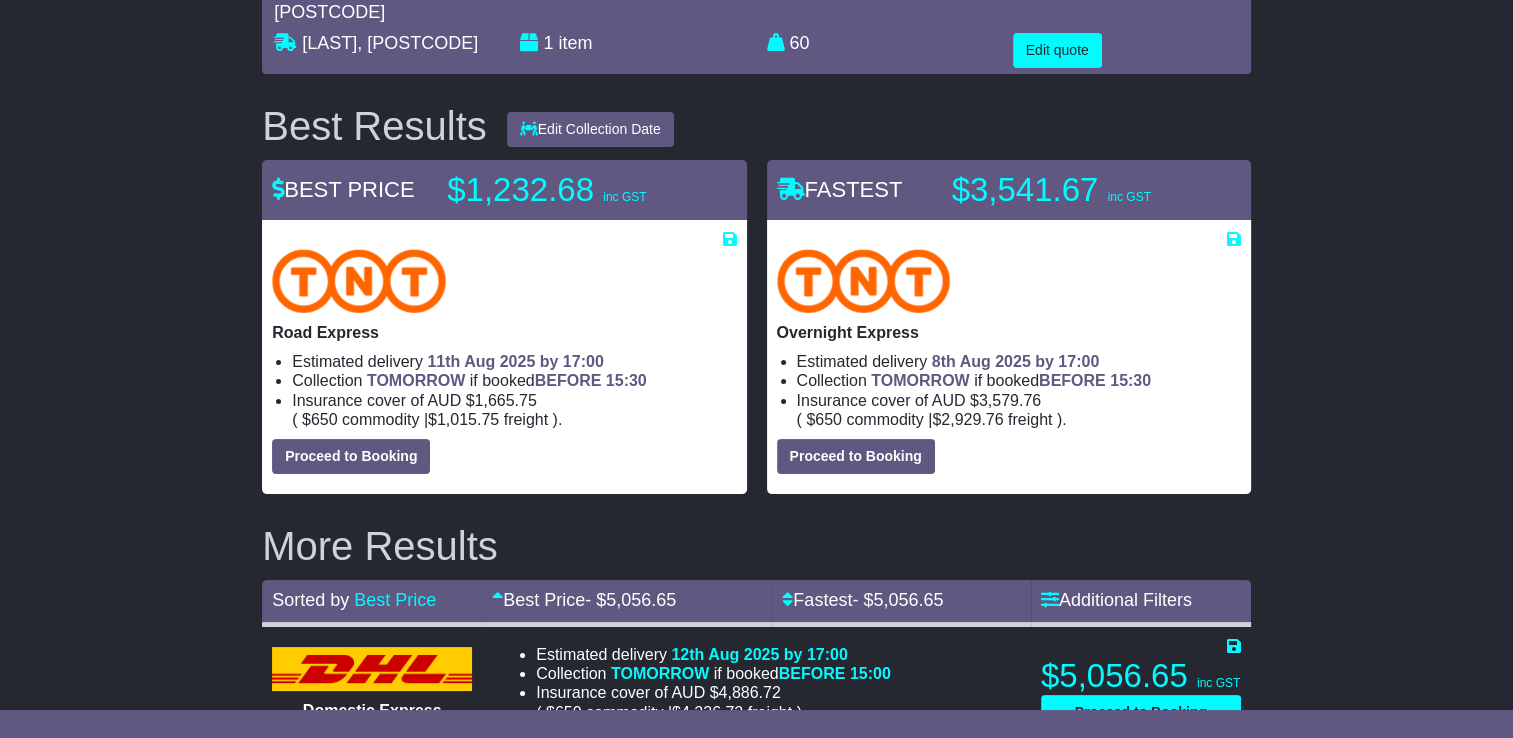 scroll, scrollTop: 0, scrollLeft: 0, axis: both 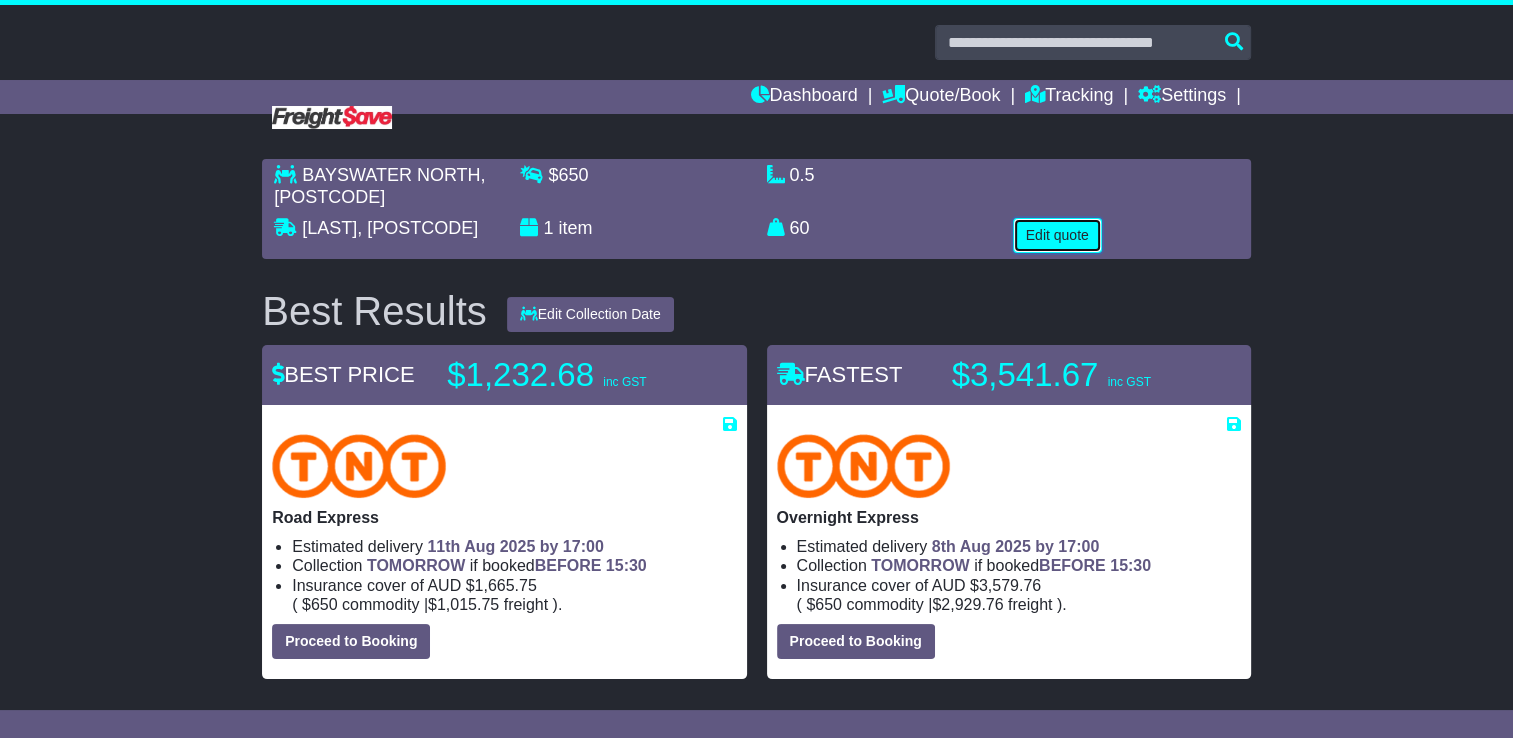 click on "Edit quote" at bounding box center (1057, 235) 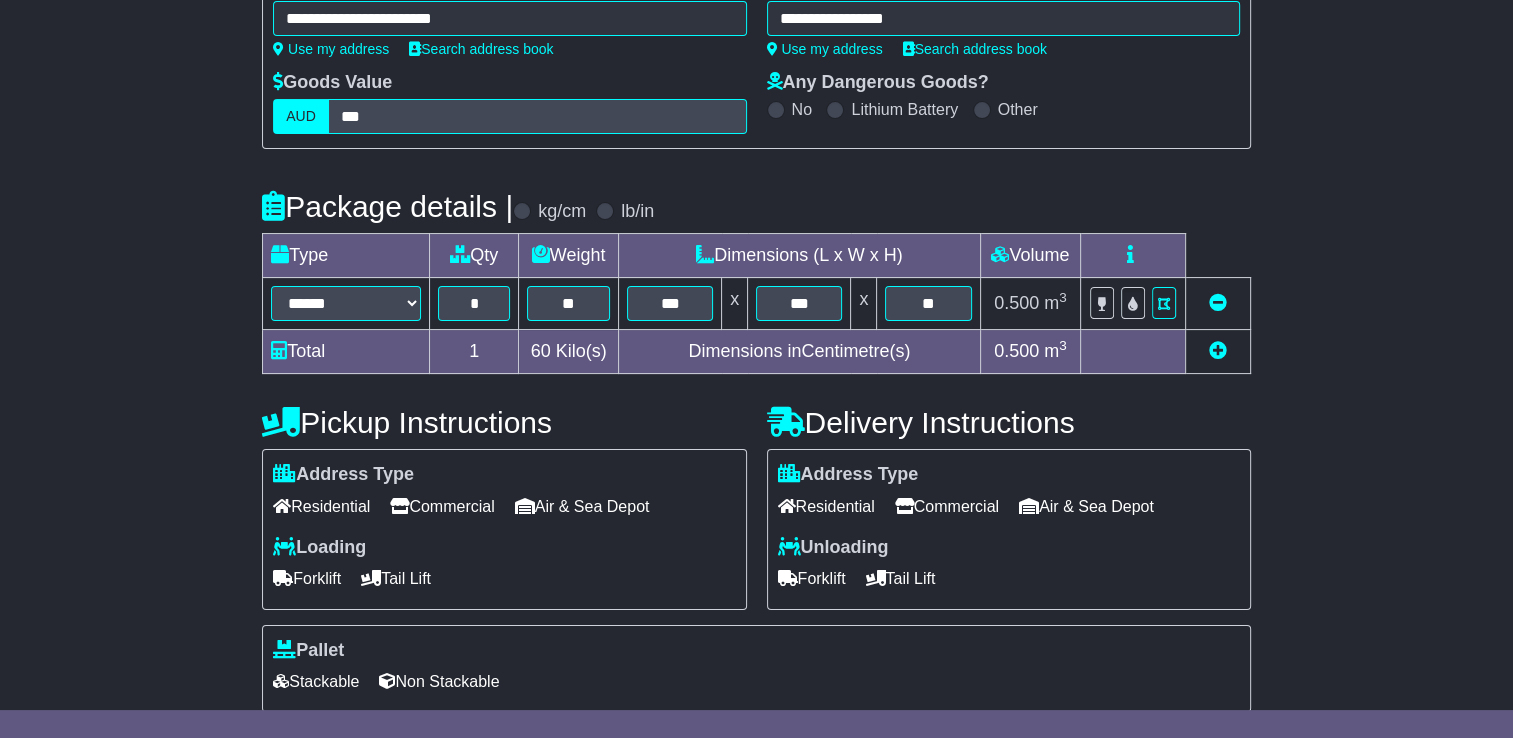 scroll, scrollTop: 300, scrollLeft: 0, axis: vertical 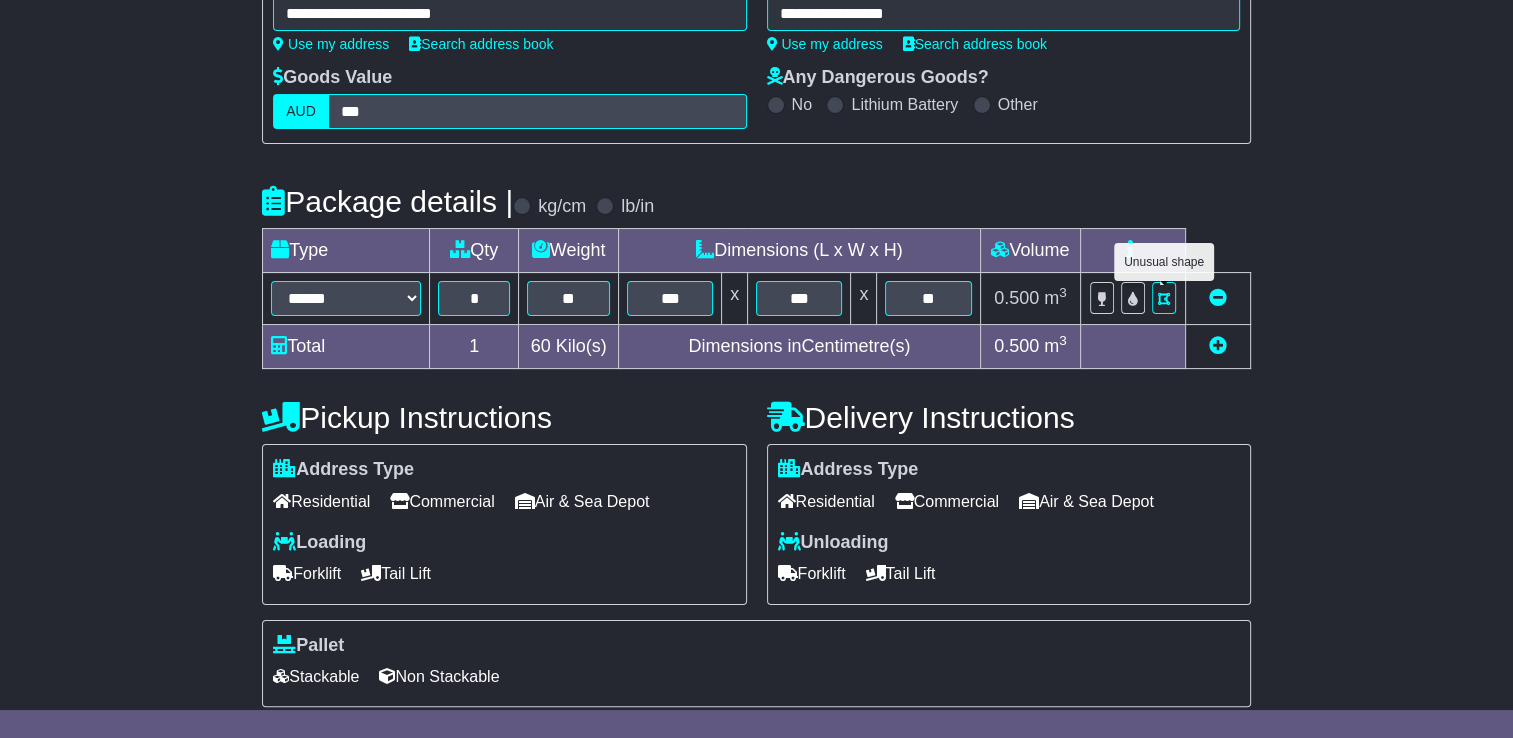 click at bounding box center [1164, 299] 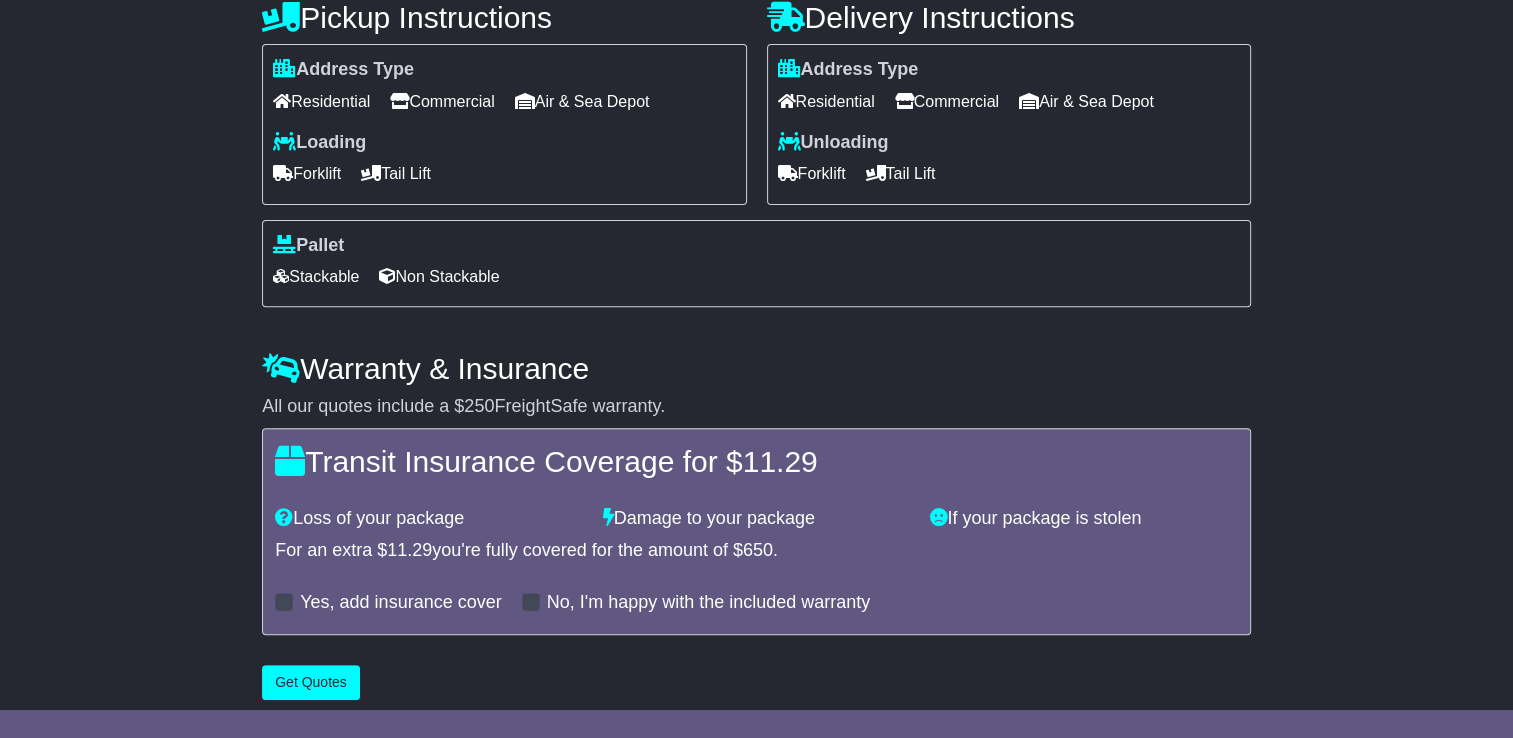 scroll, scrollTop: 714, scrollLeft: 0, axis: vertical 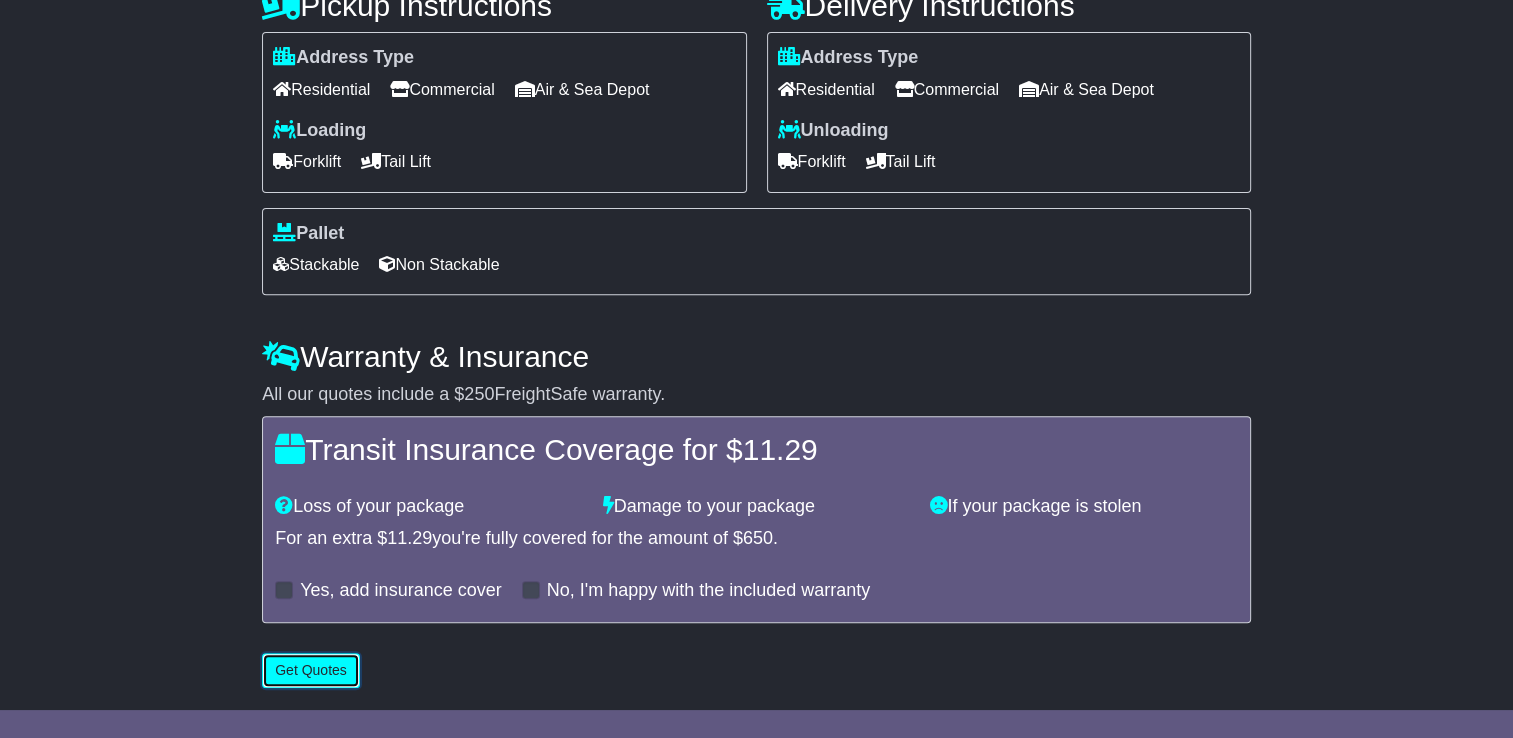 click on "Get Quotes" at bounding box center (311, 670) 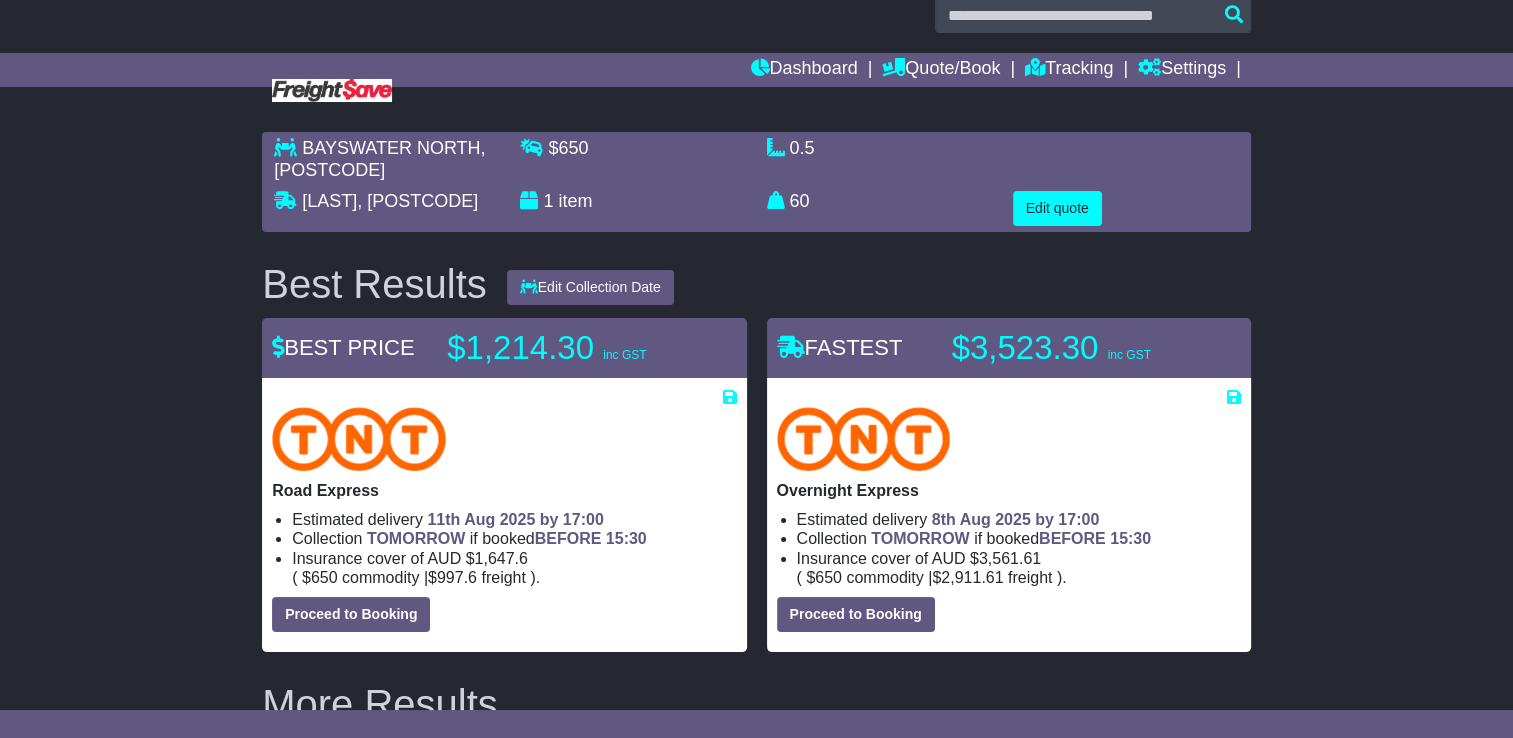 scroll, scrollTop: 0, scrollLeft: 0, axis: both 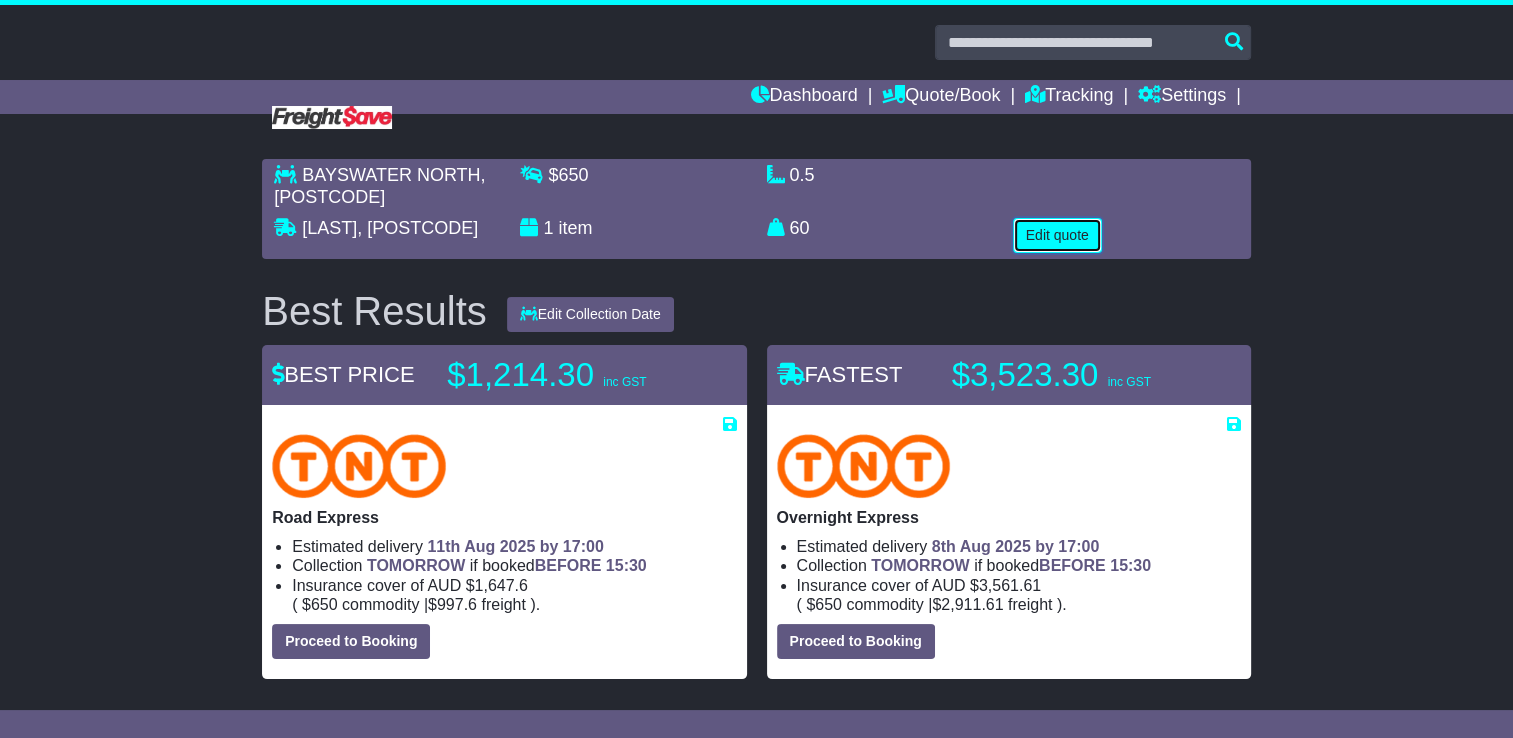 click on "Edit quote" at bounding box center [1057, 235] 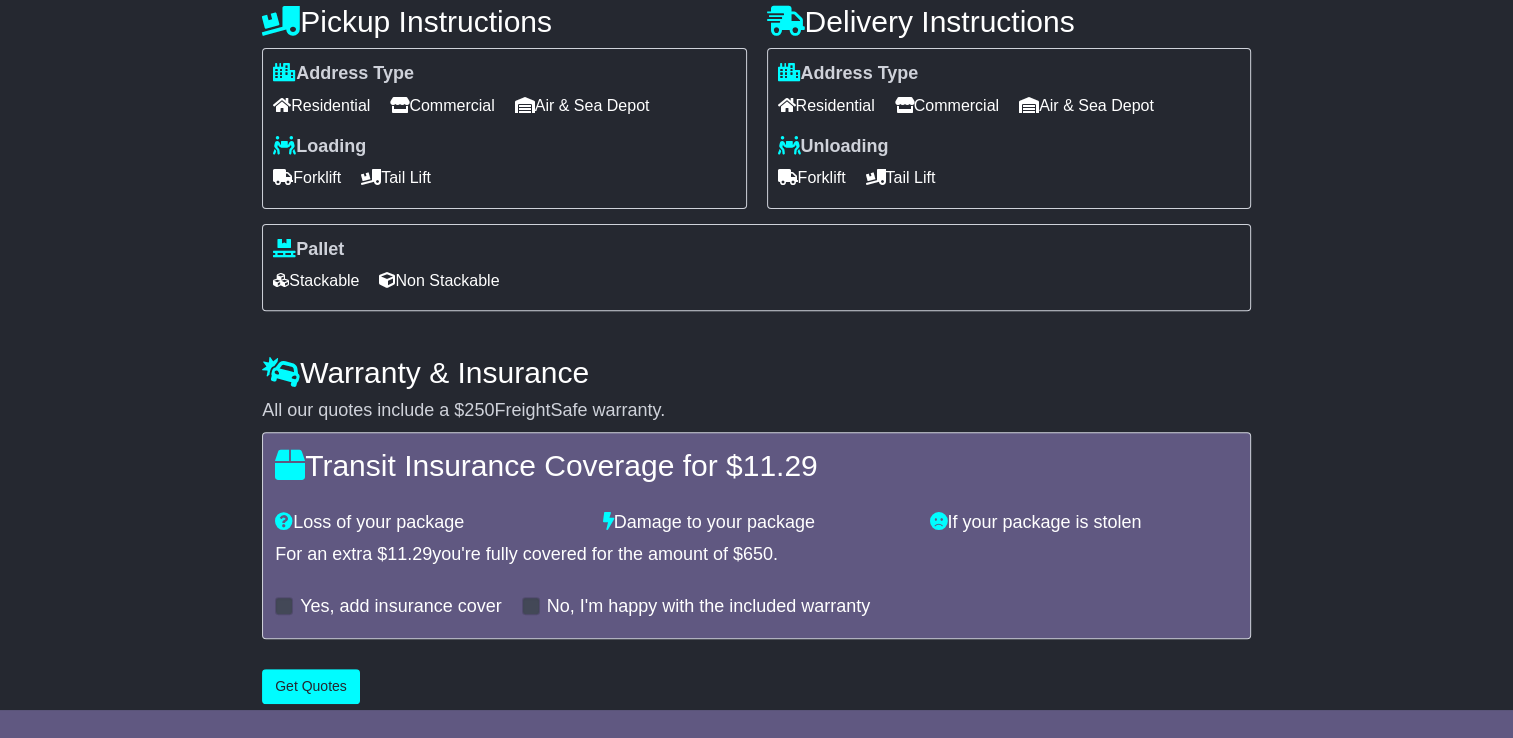 scroll, scrollTop: 714, scrollLeft: 0, axis: vertical 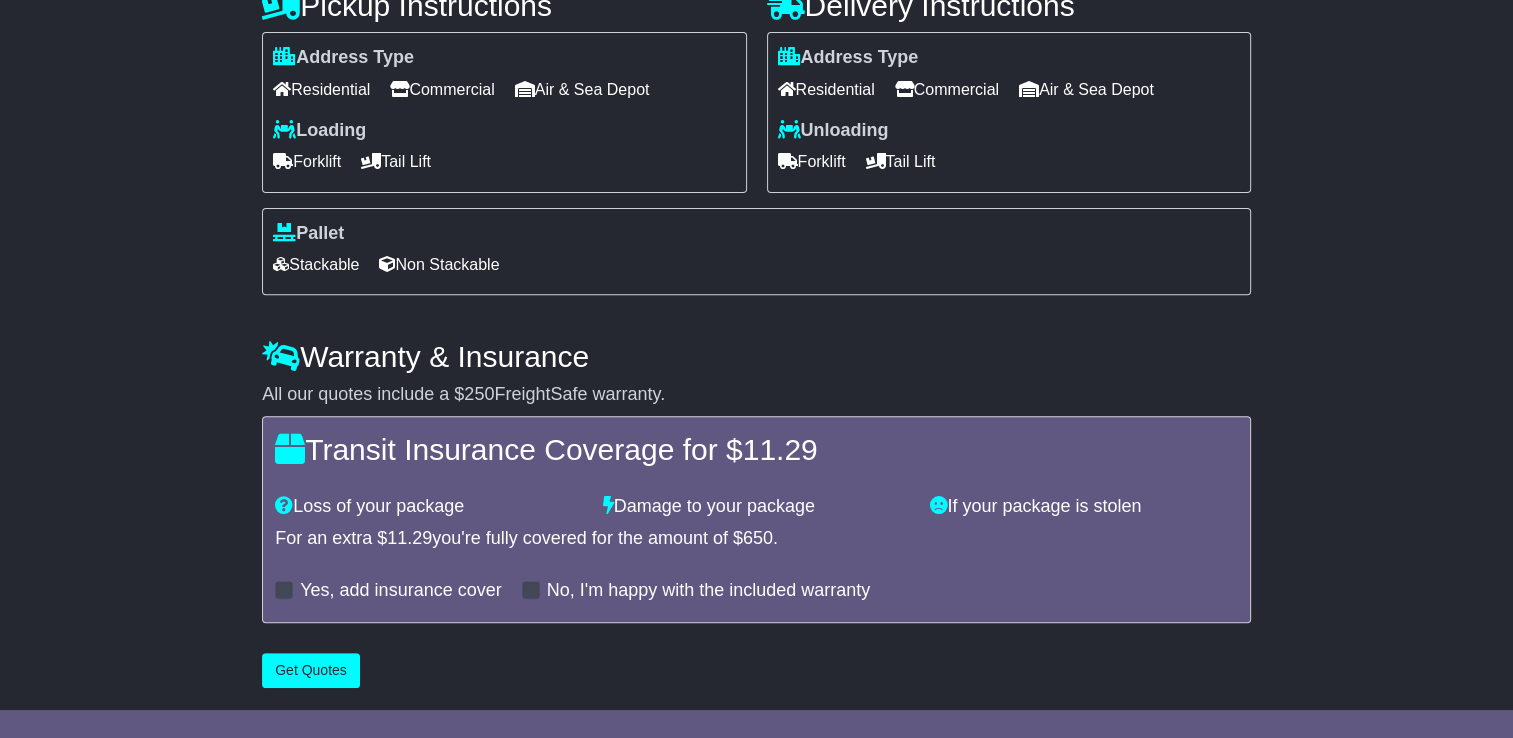 click at bounding box center [531, 590] 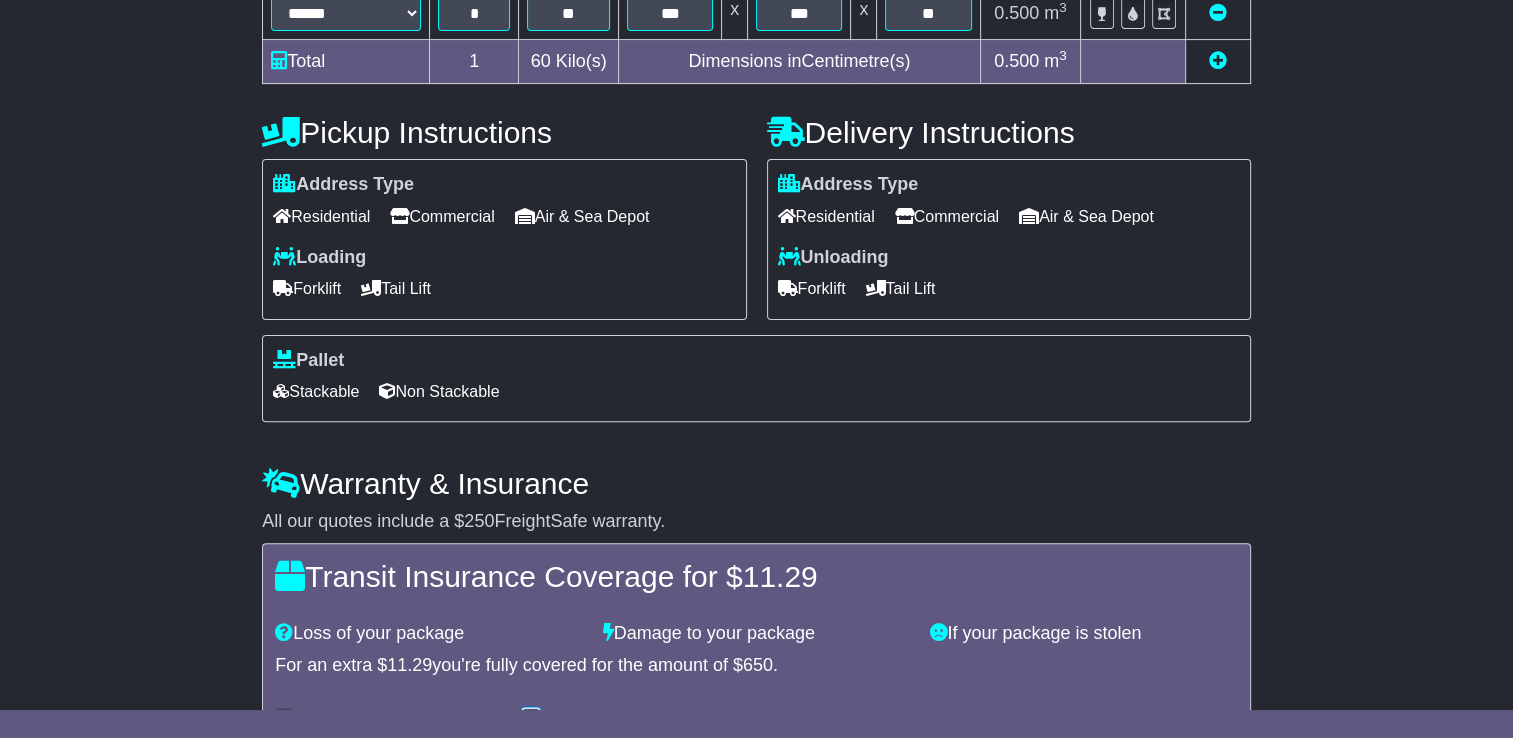scroll, scrollTop: 714, scrollLeft: 0, axis: vertical 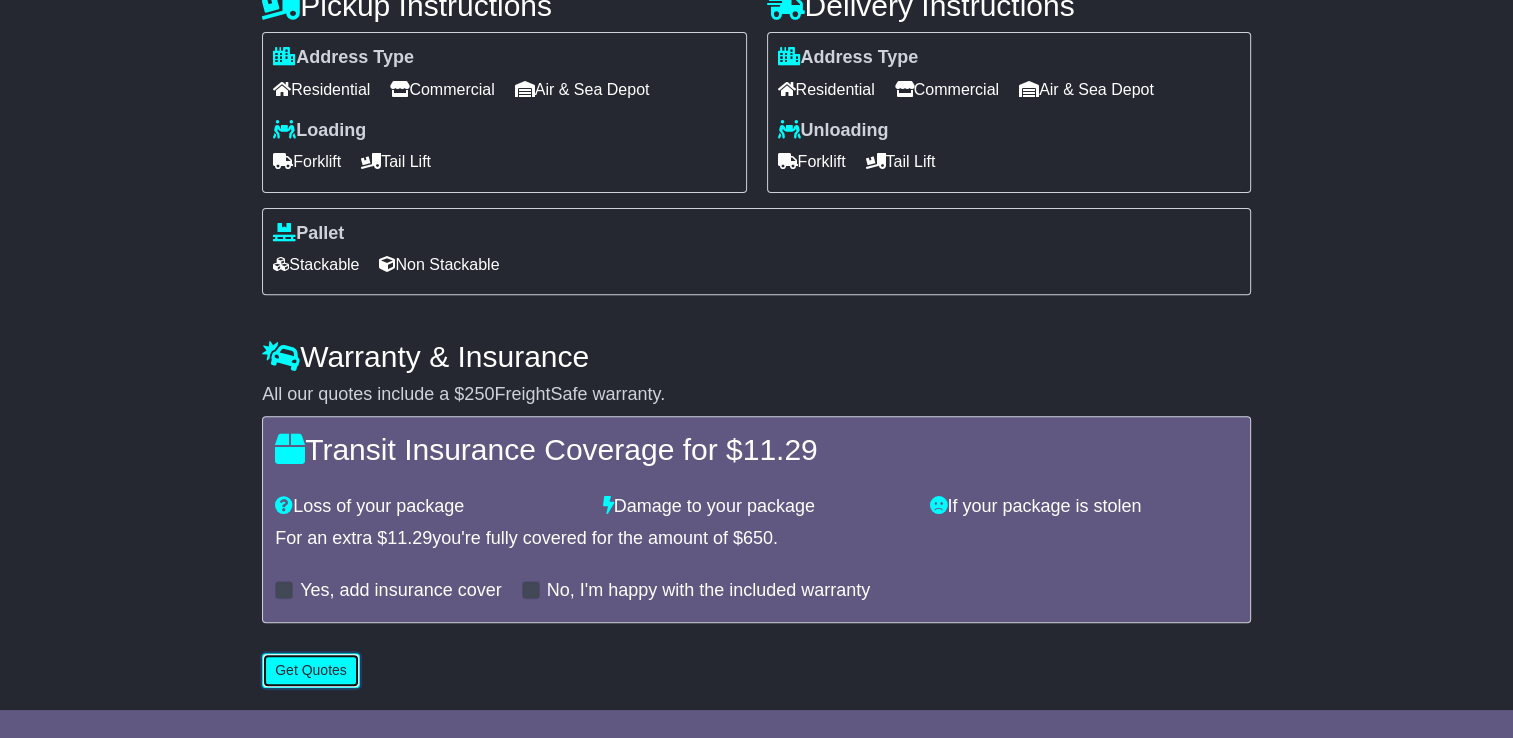 click on "Get Quotes" at bounding box center (311, 670) 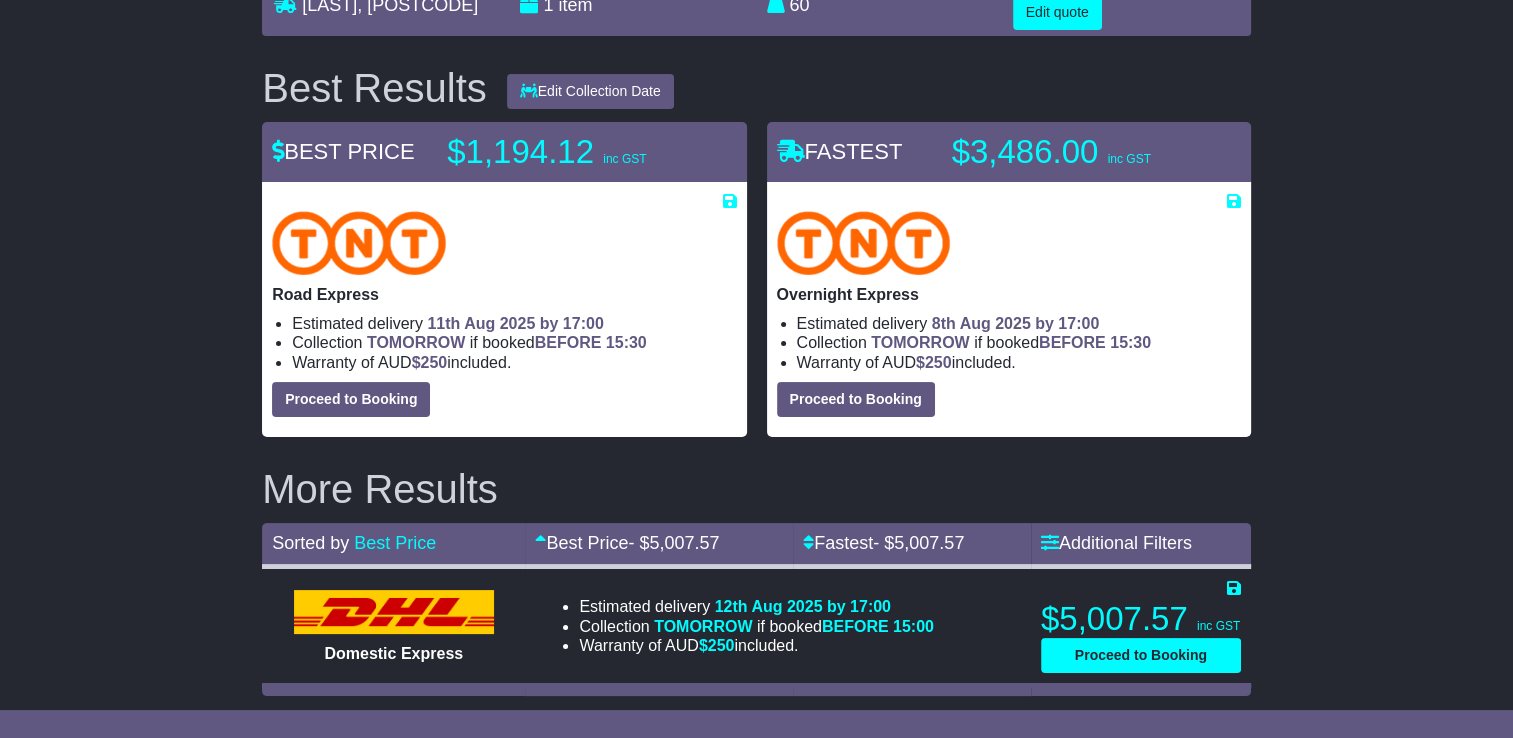 scroll, scrollTop: 228, scrollLeft: 0, axis: vertical 